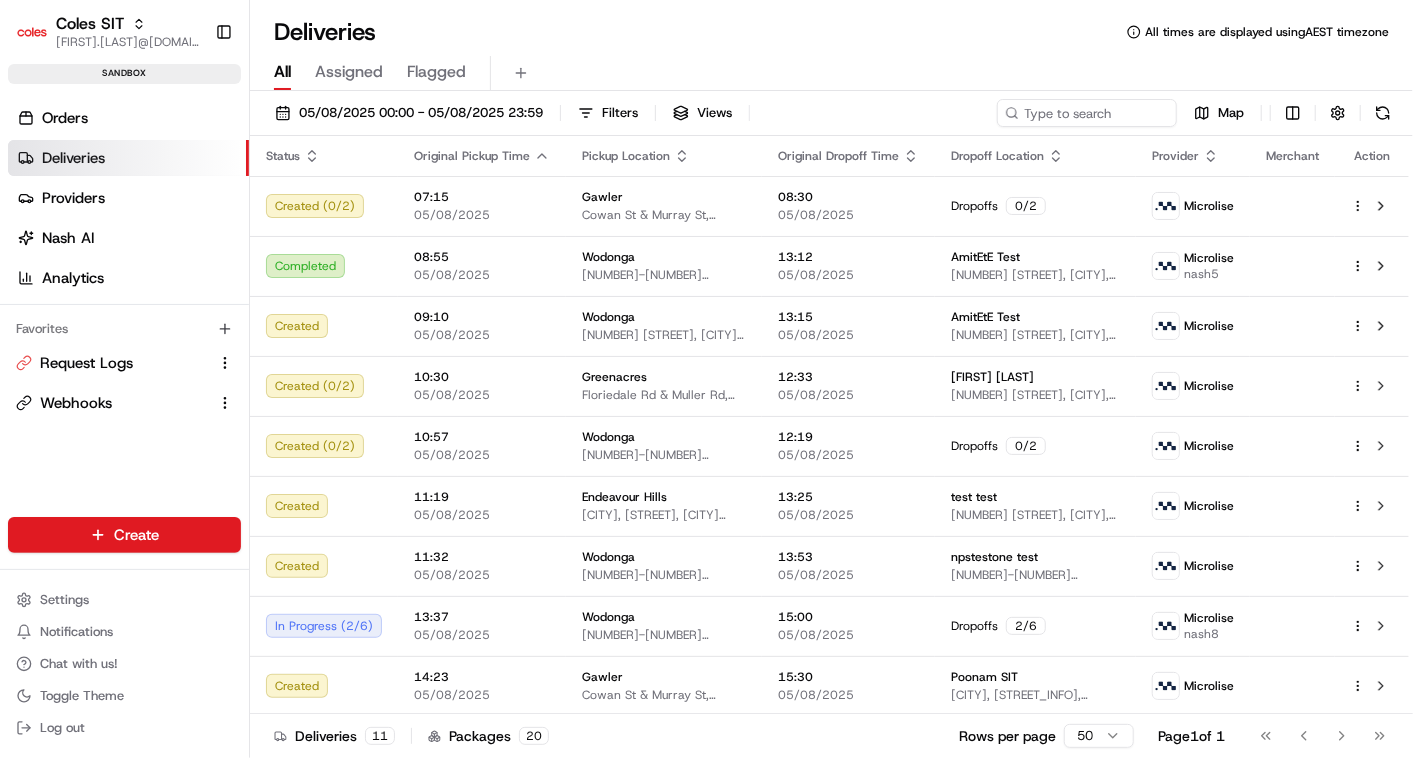 scroll, scrollTop: 0, scrollLeft: 0, axis: both 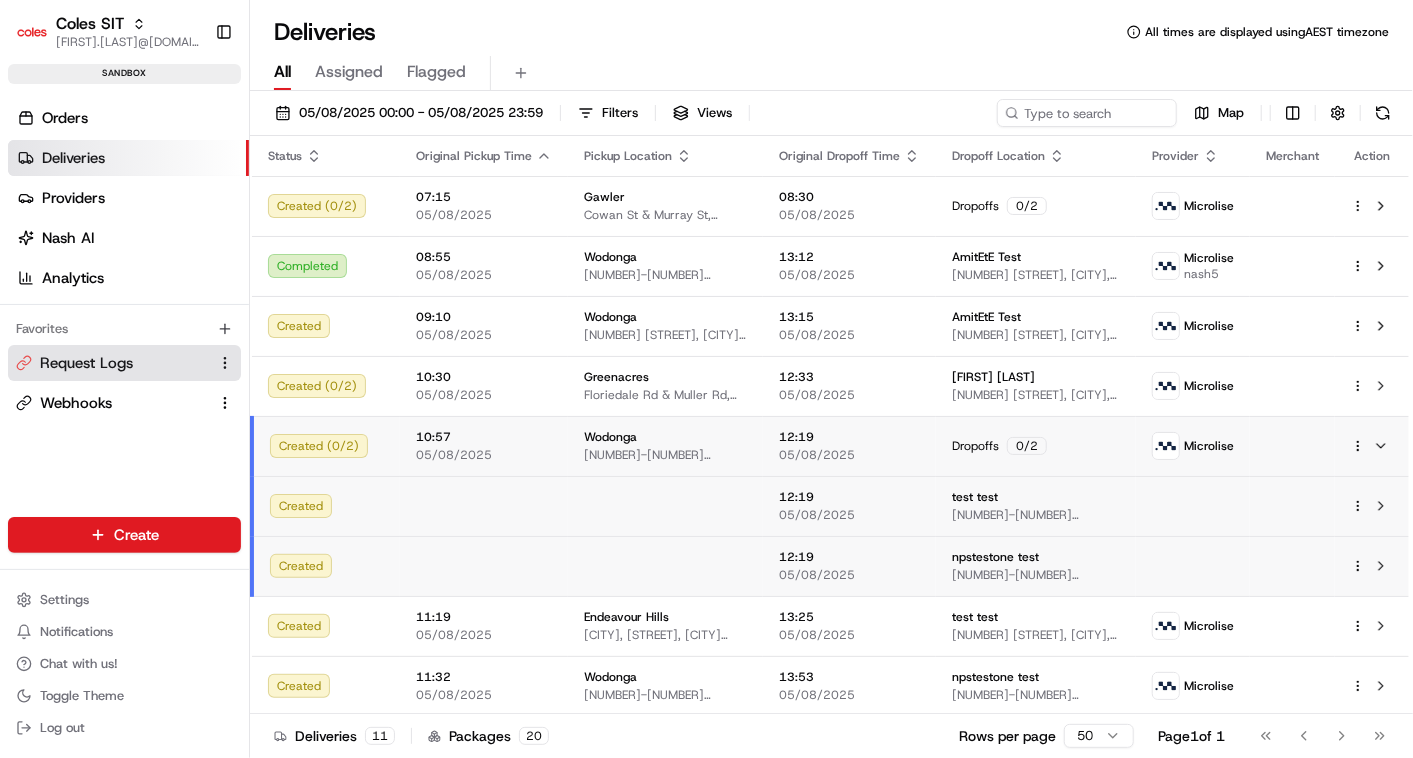 click on "Request Logs" at bounding box center (86, 363) 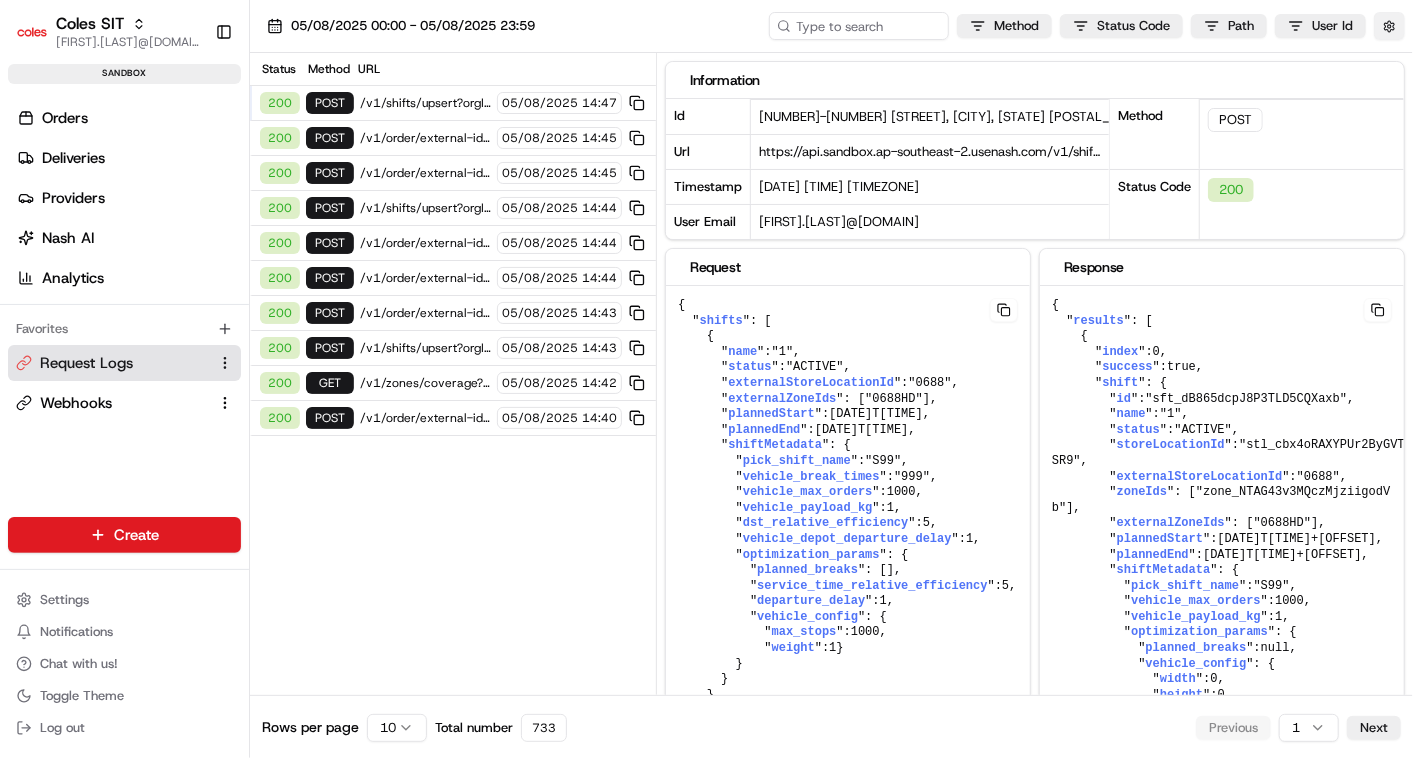 click at bounding box center [1389, 26] 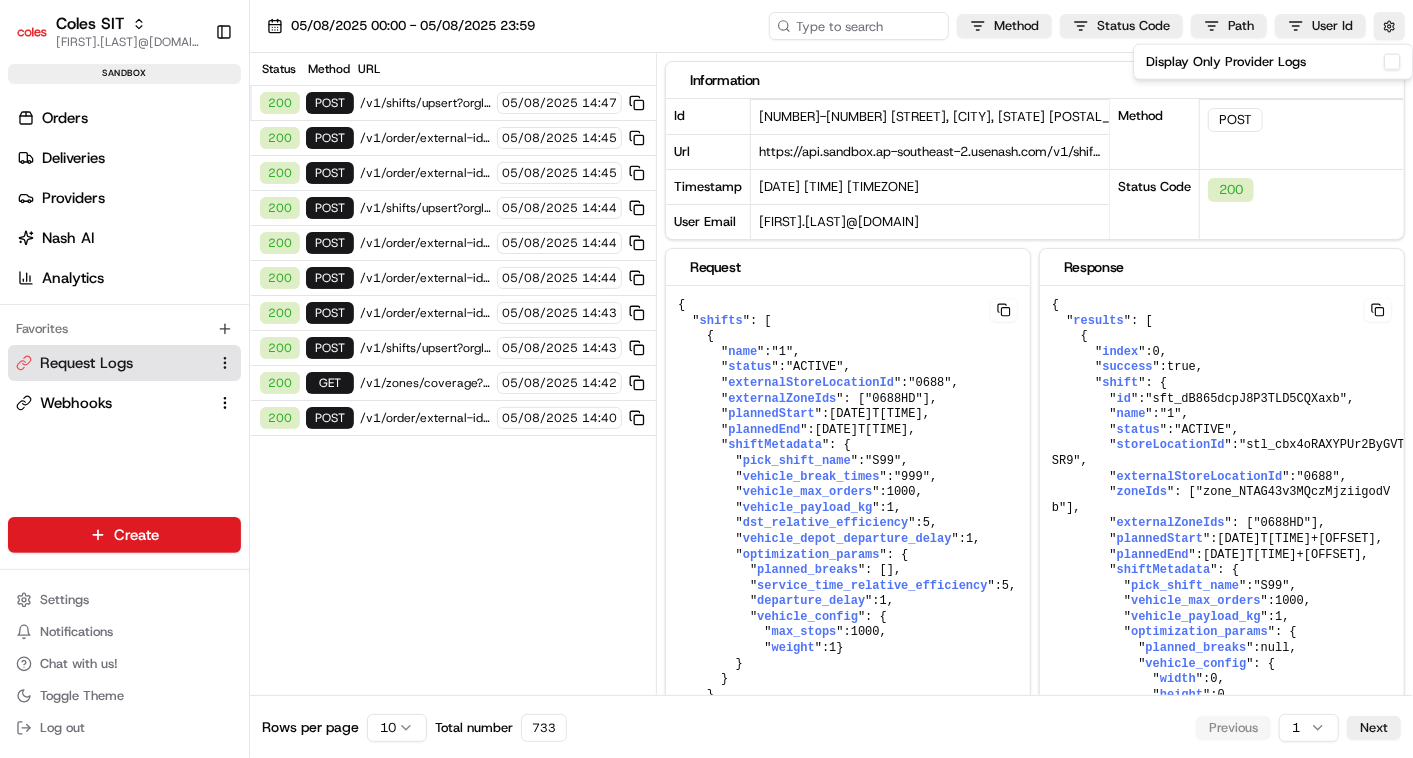 click on "Display Only Provider Logs" at bounding box center [1392, 62] 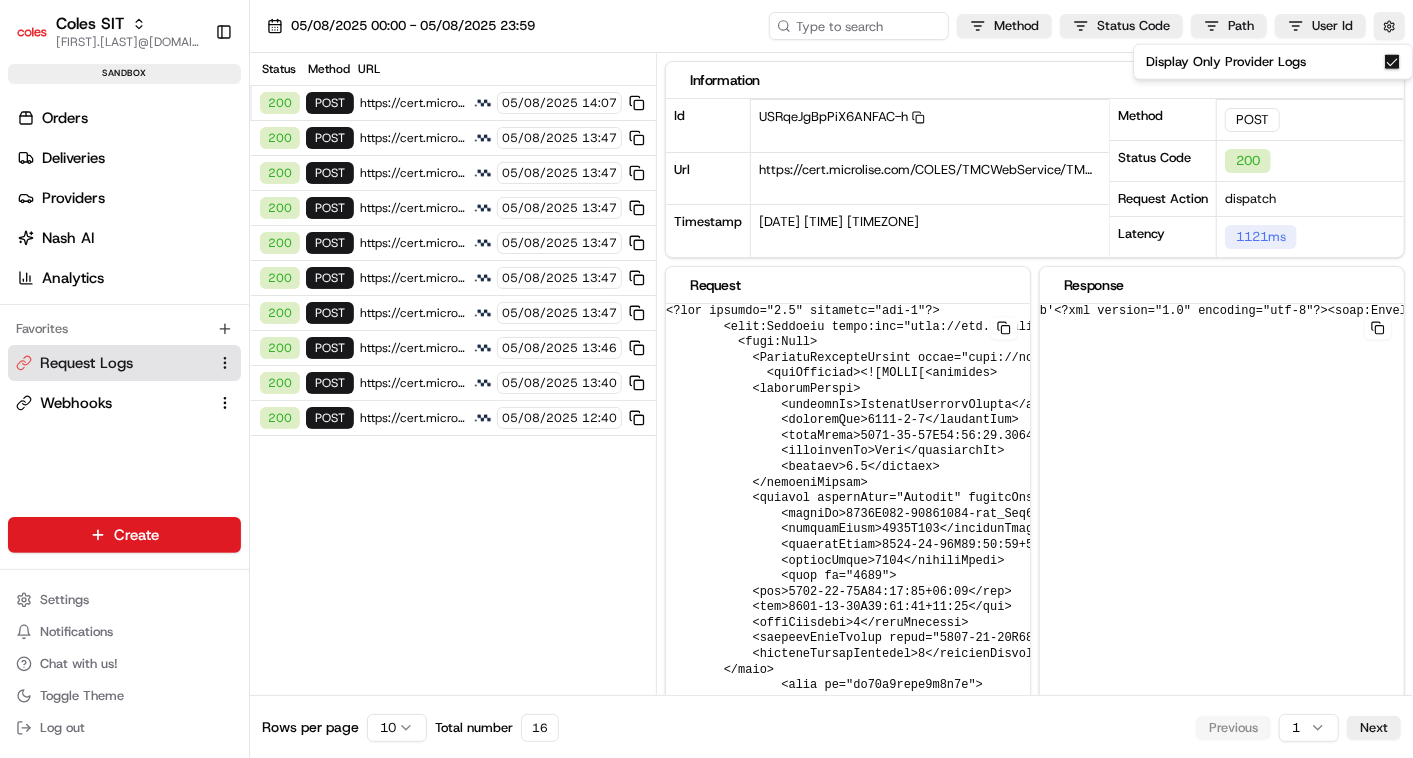 click on "https://cert.microlise.com/COLES/TMCWebService/TMCWebService.asmx" at bounding box center [413, 418] 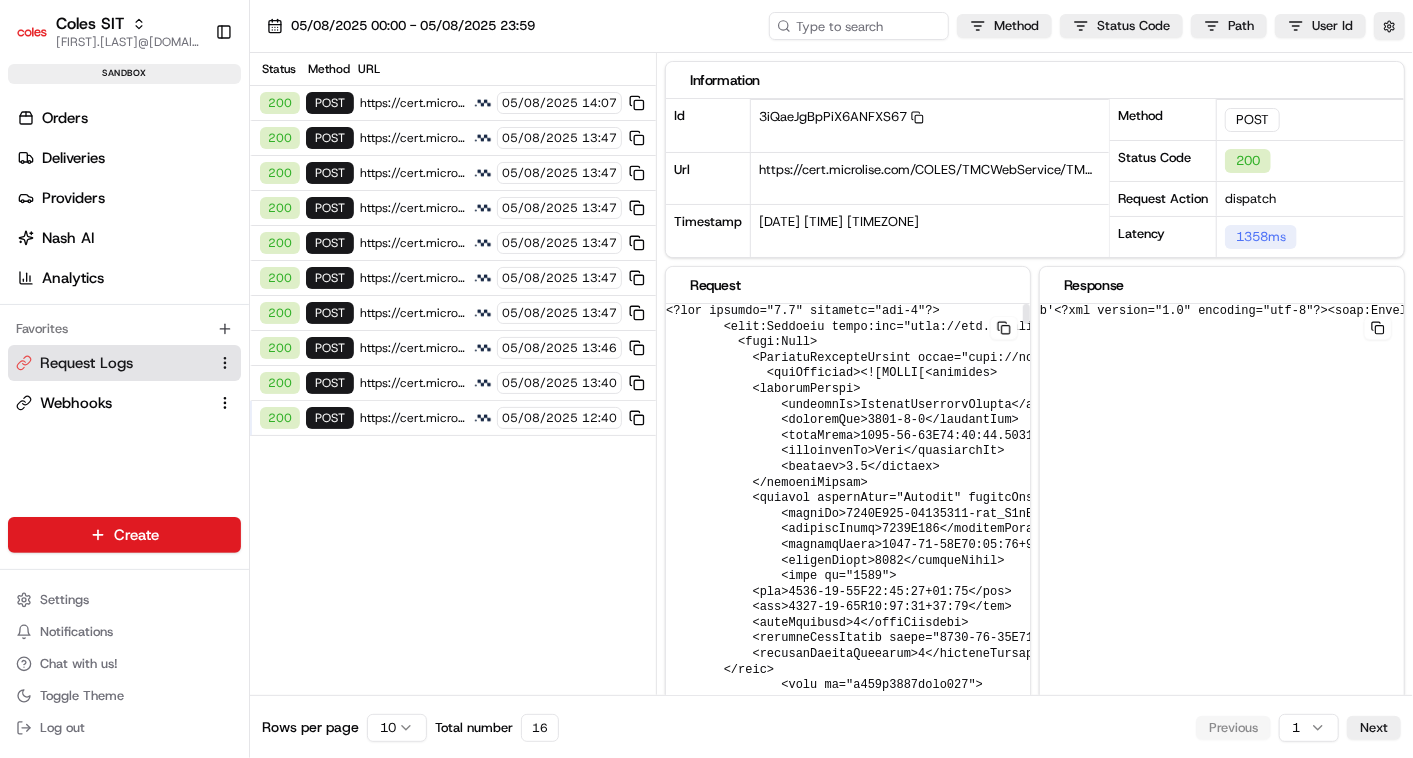 click at bounding box center [1303, 4717] 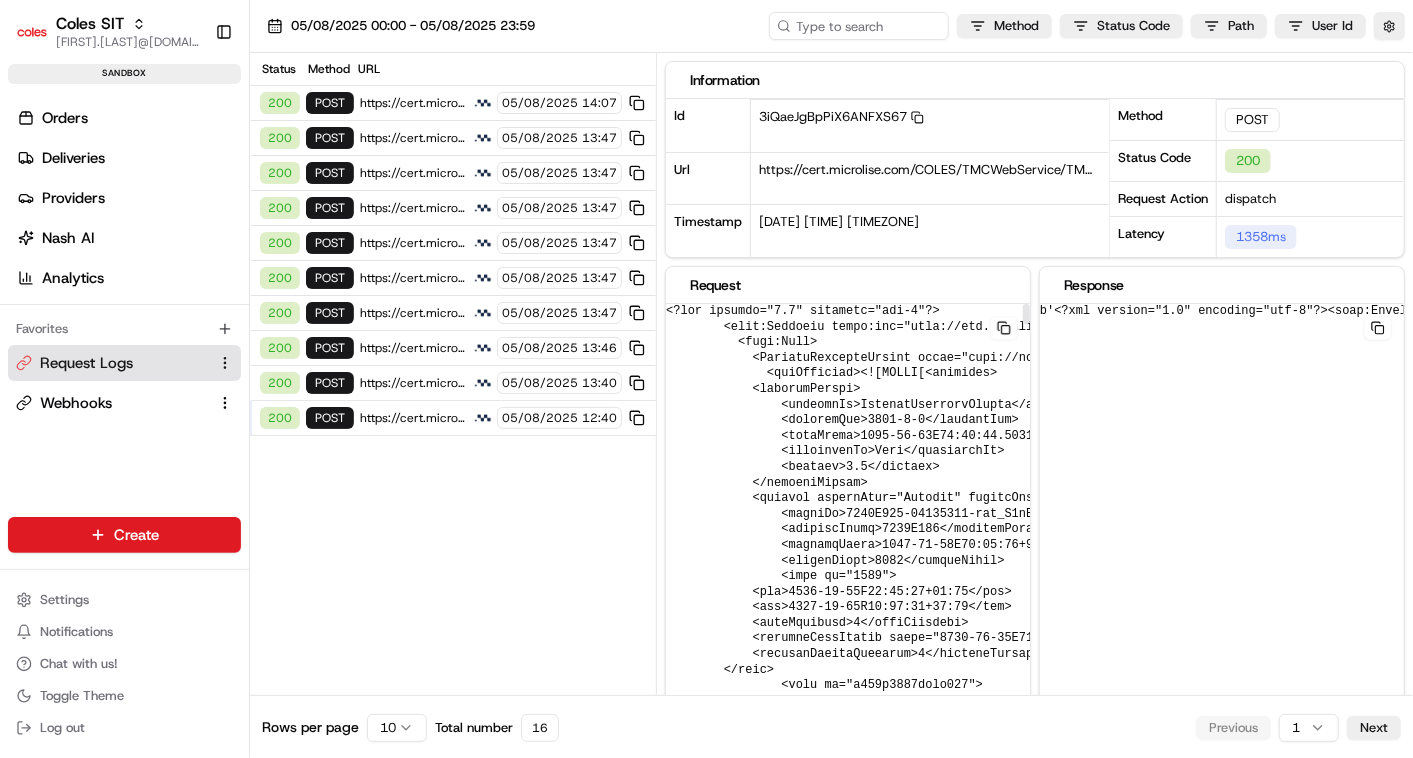 click on "https://cert.microlise.com/COLES/TMCWebService/TMCWebService.asmx" at bounding box center [413, 418] 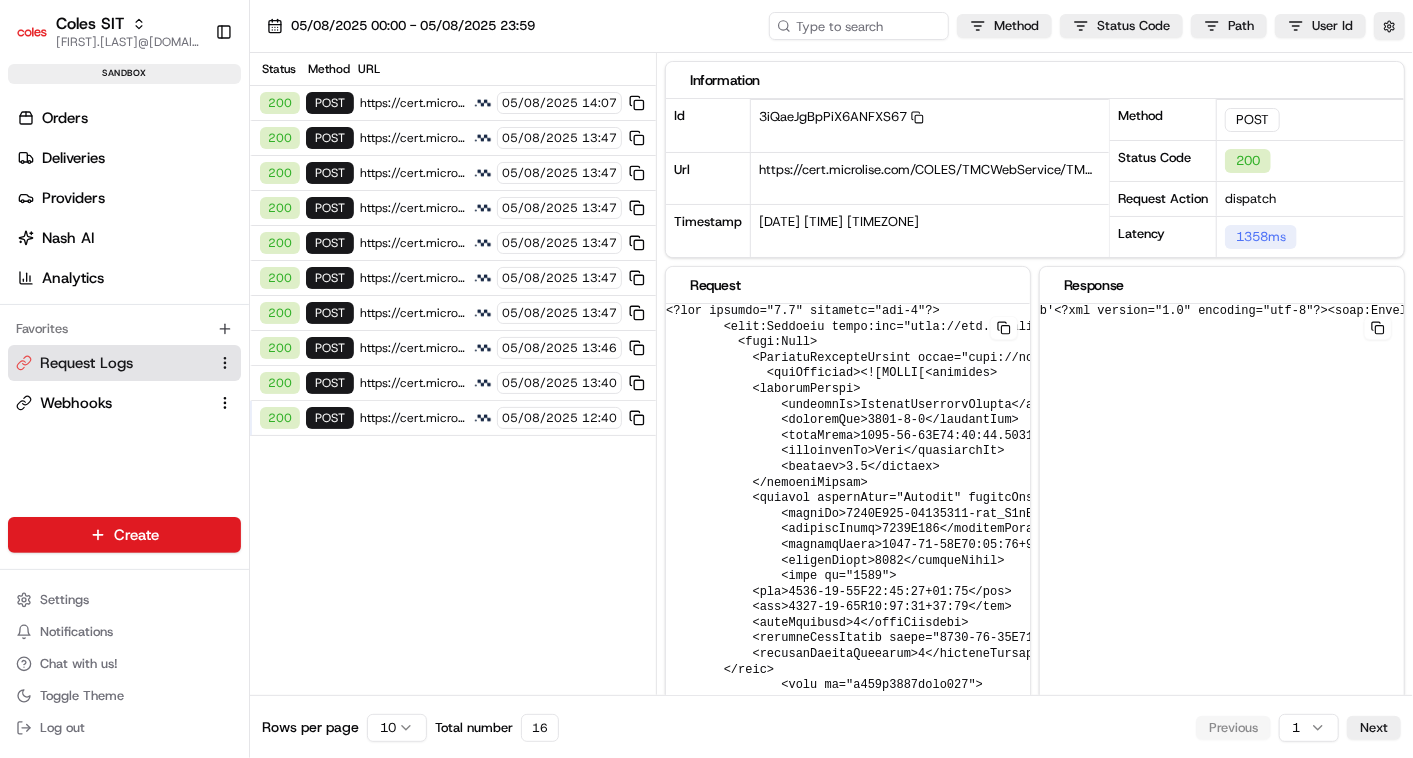 click on "https://cert.microlise.com/COLES/TMCWebService/TMCWebService.asmx" at bounding box center [413, 383] 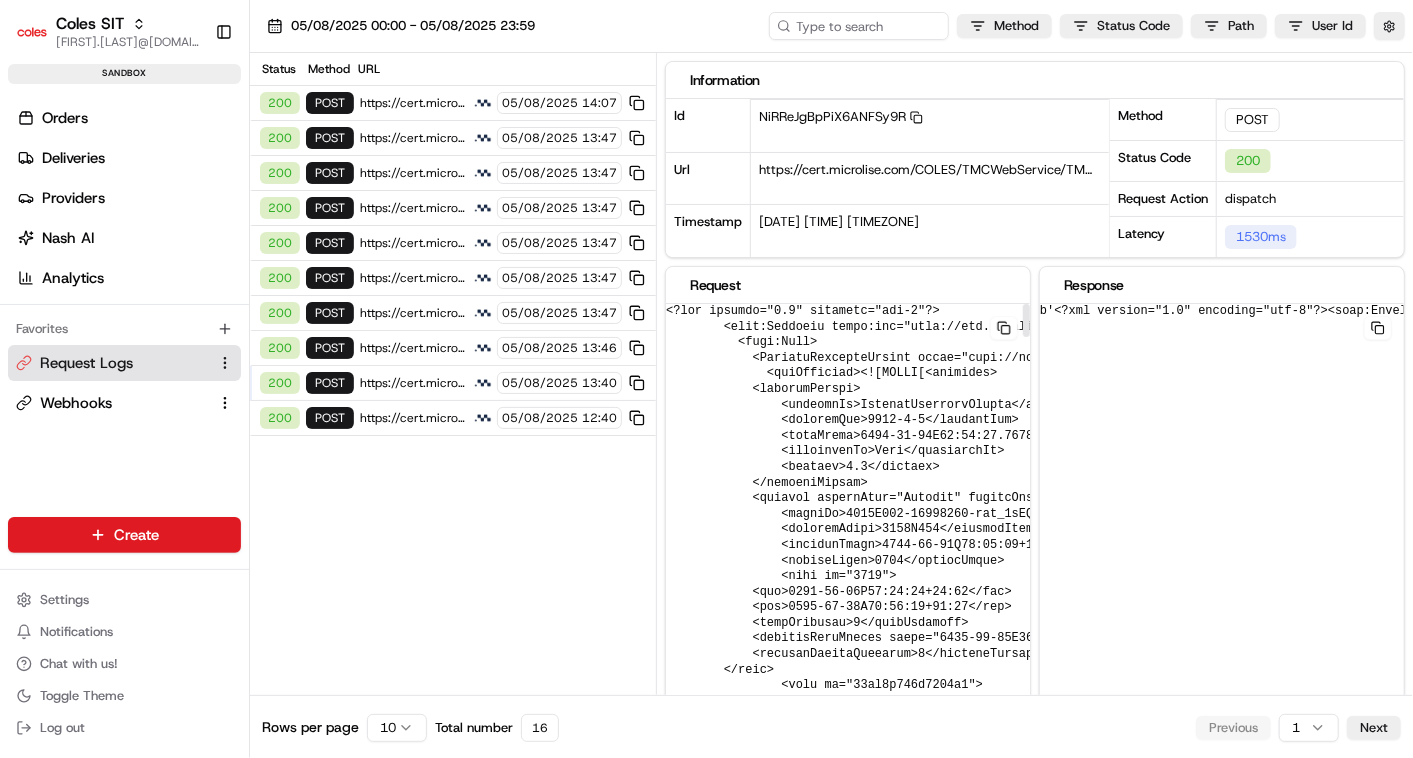 click on "https://cert.microlise.com/COLES/TMCWebService/TMCWebService.asmx" at bounding box center (413, 348) 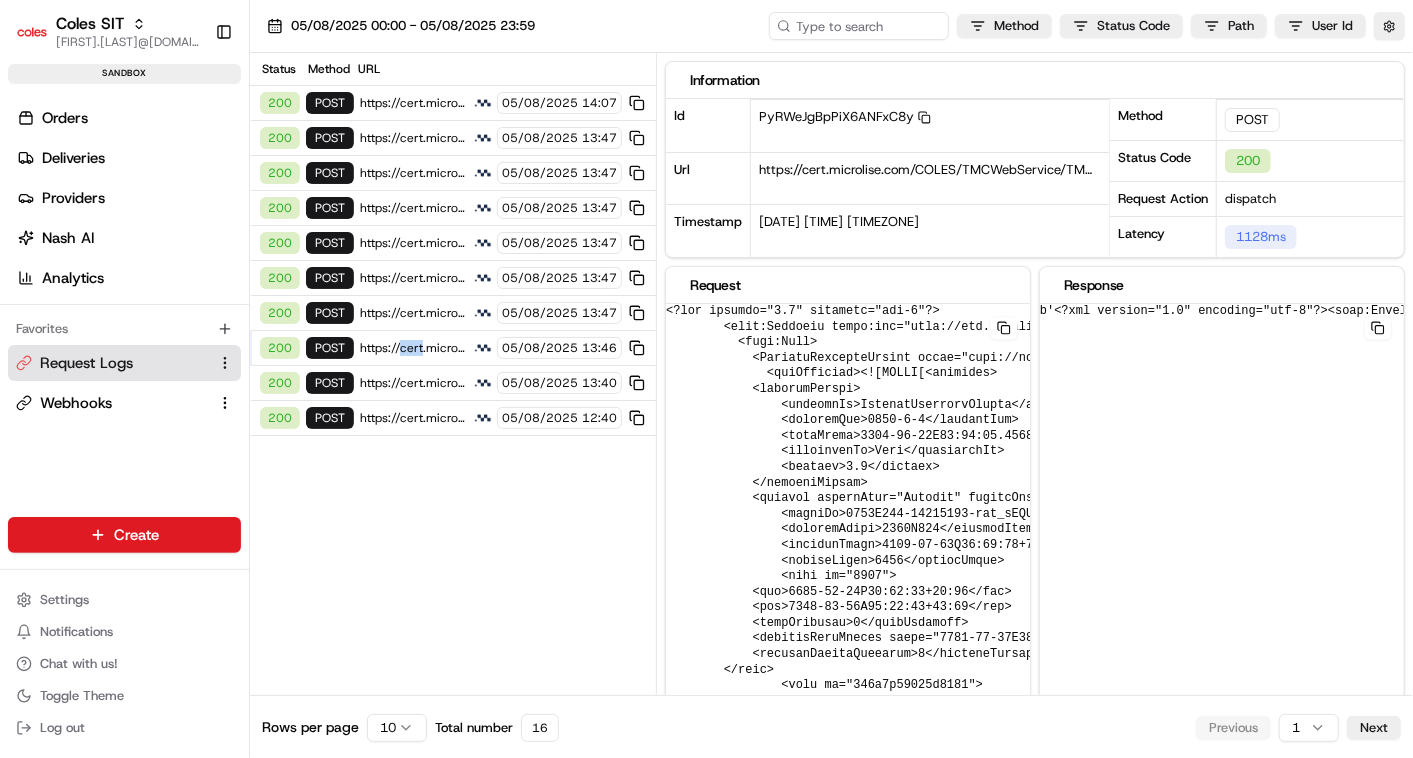 click on "https://cert.microlise.com/COLES/TMCWebService/TMCWebService.asmx" at bounding box center (413, 103) 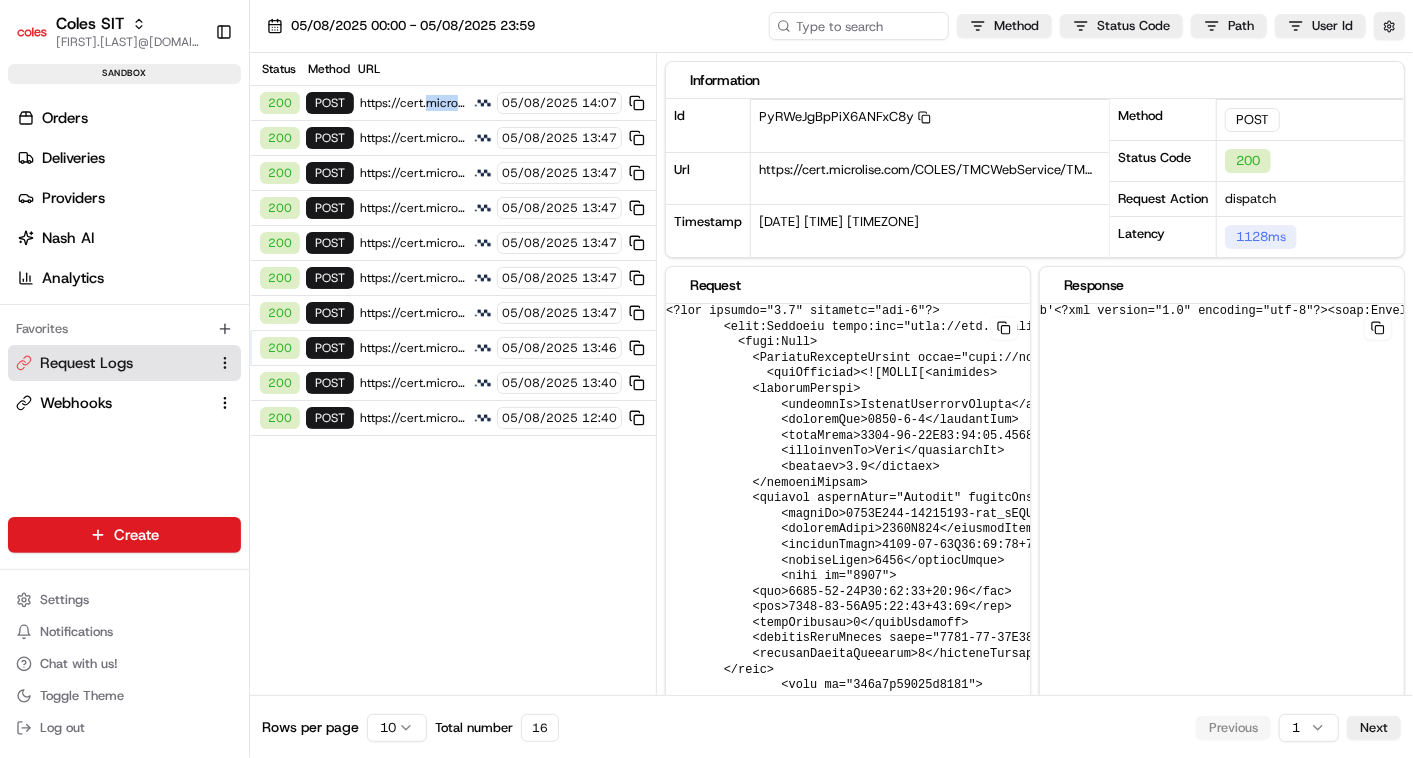 click on "https://cert.microlise.com/COLES/TMCWebService/TMCWebService.asmx" at bounding box center (413, 103) 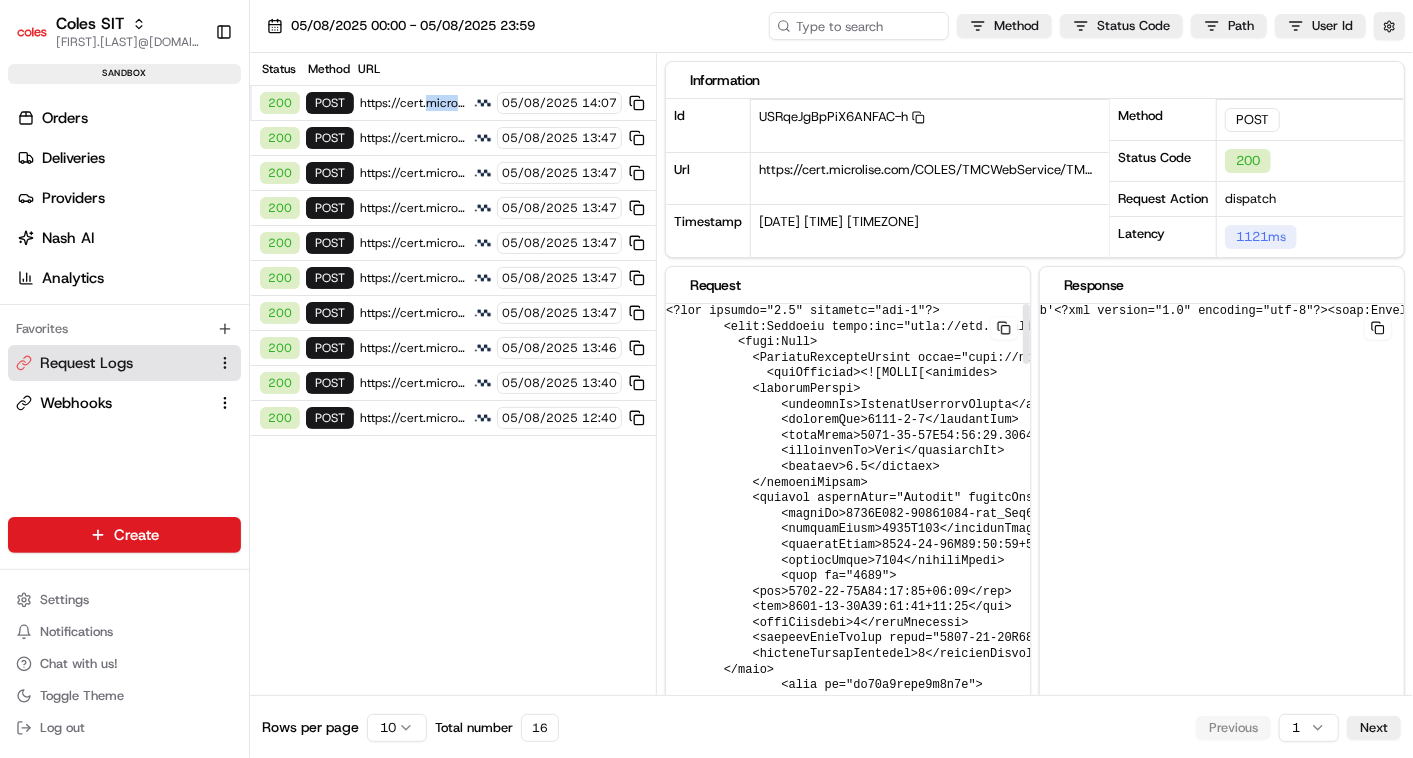 click at bounding box center [1303, 1793] 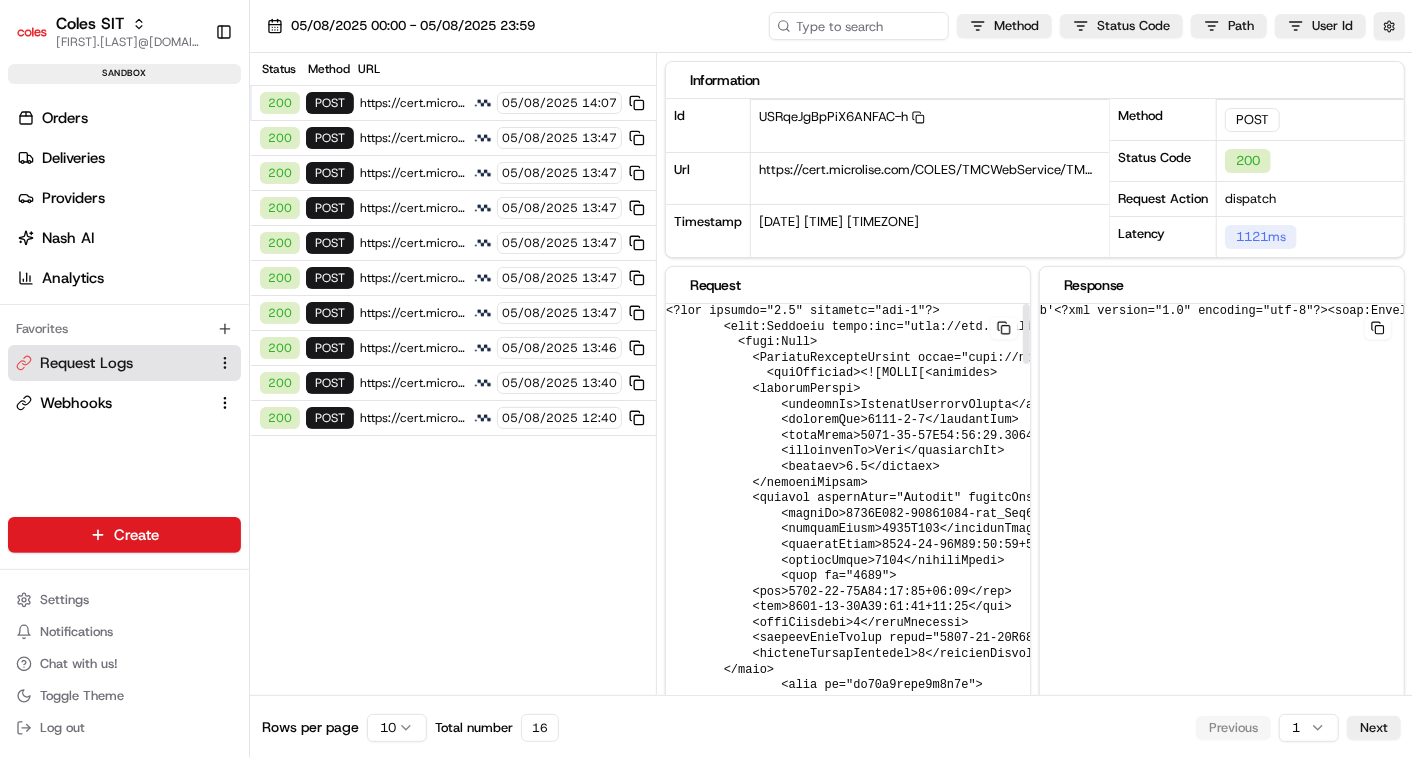 click at bounding box center (1303, 1793) 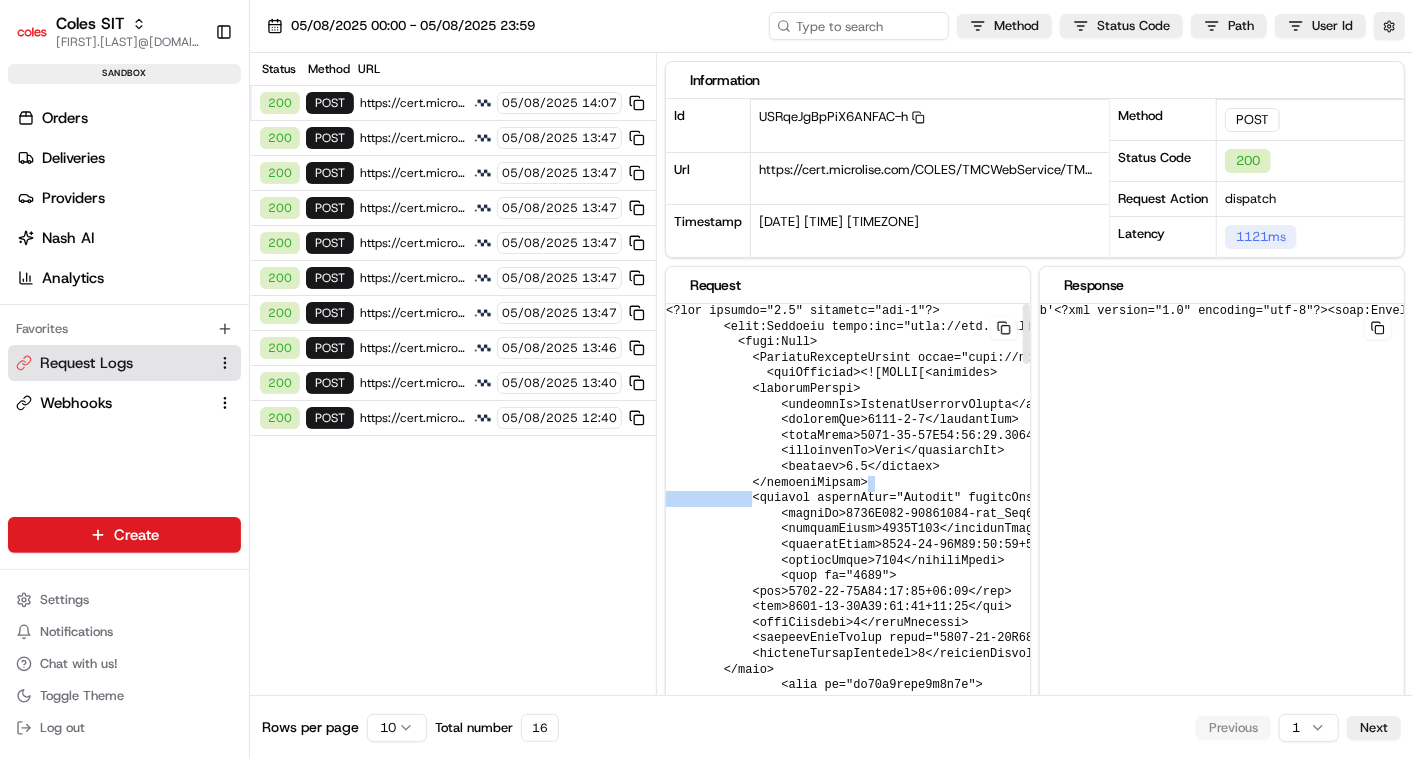 click at bounding box center (1303, 1793) 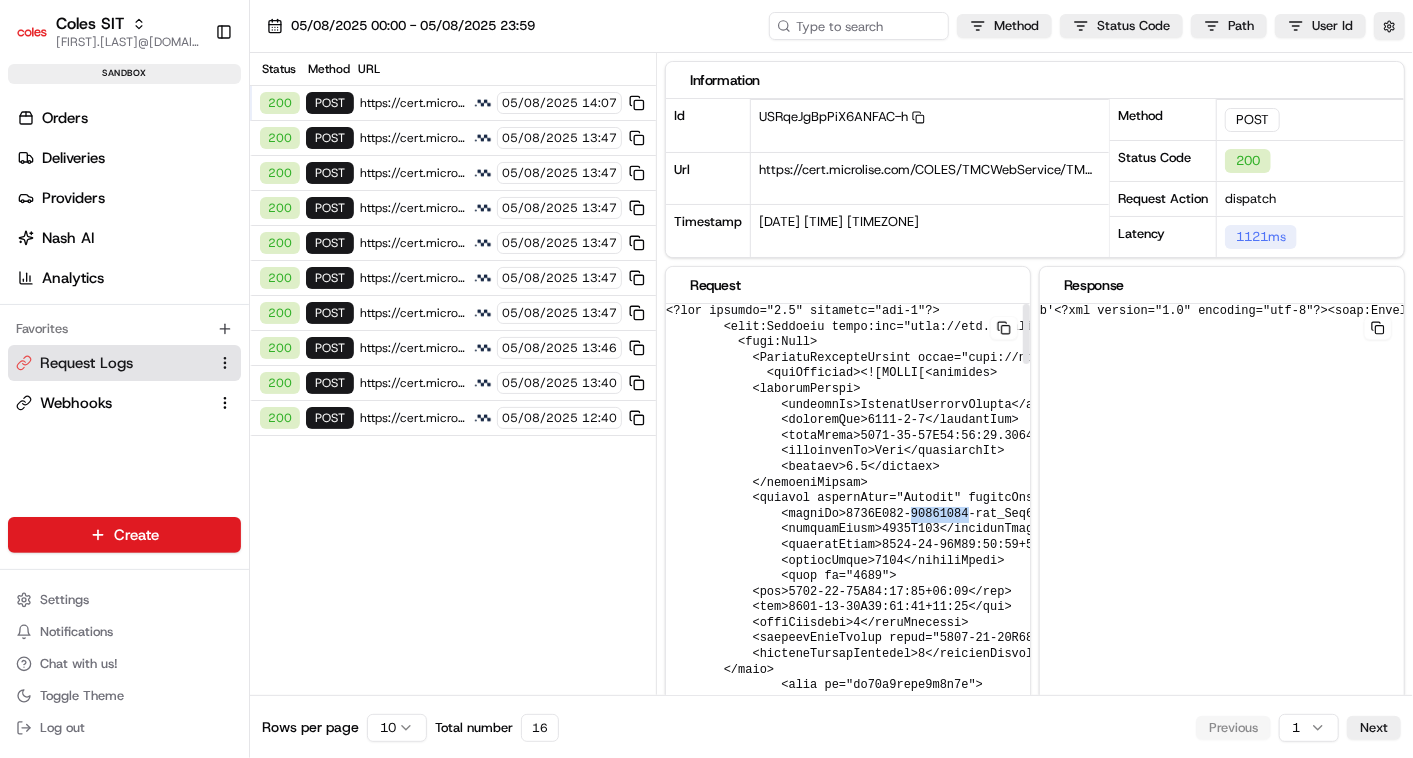 click at bounding box center [1303, 1793] 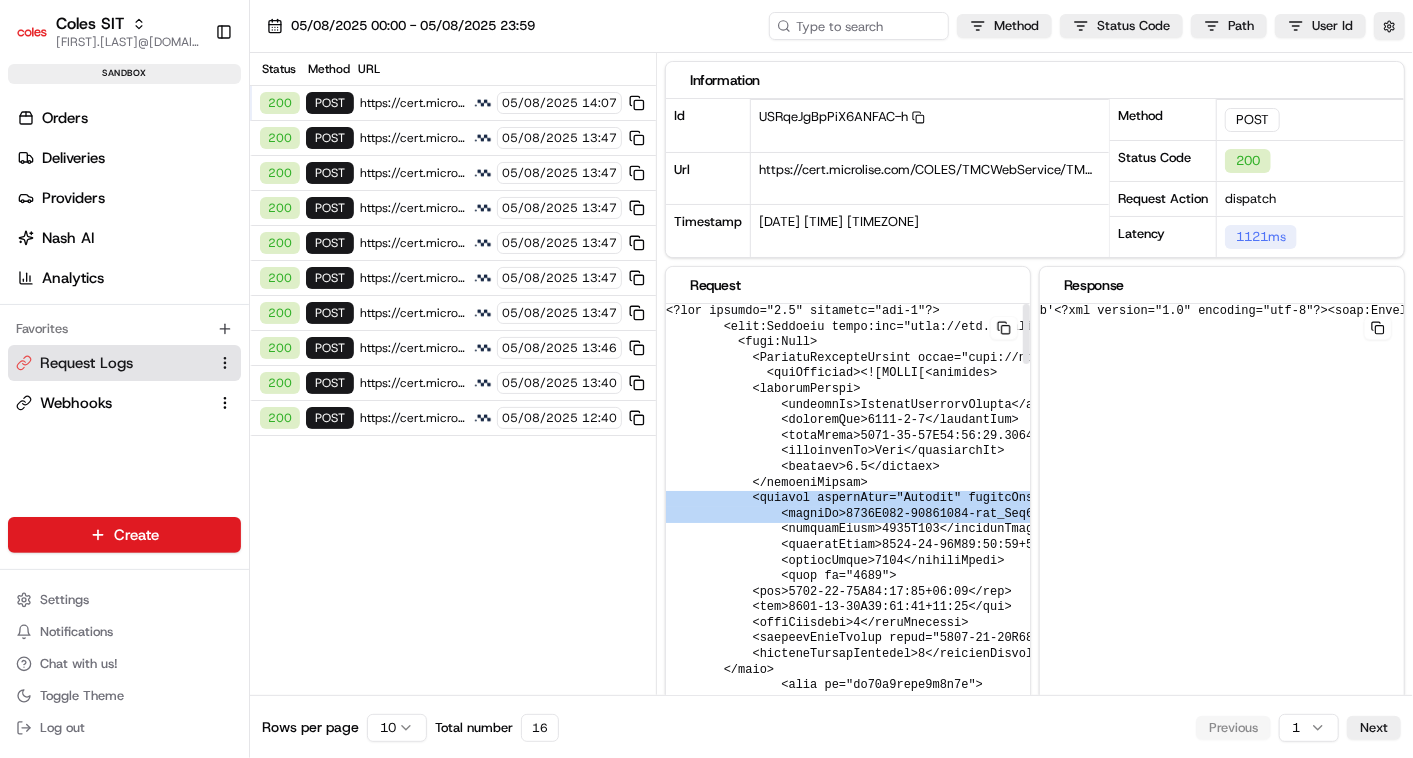 drag, startPoint x: 909, startPoint y: 503, endPoint x: 822, endPoint y: 505, distance: 87.02299 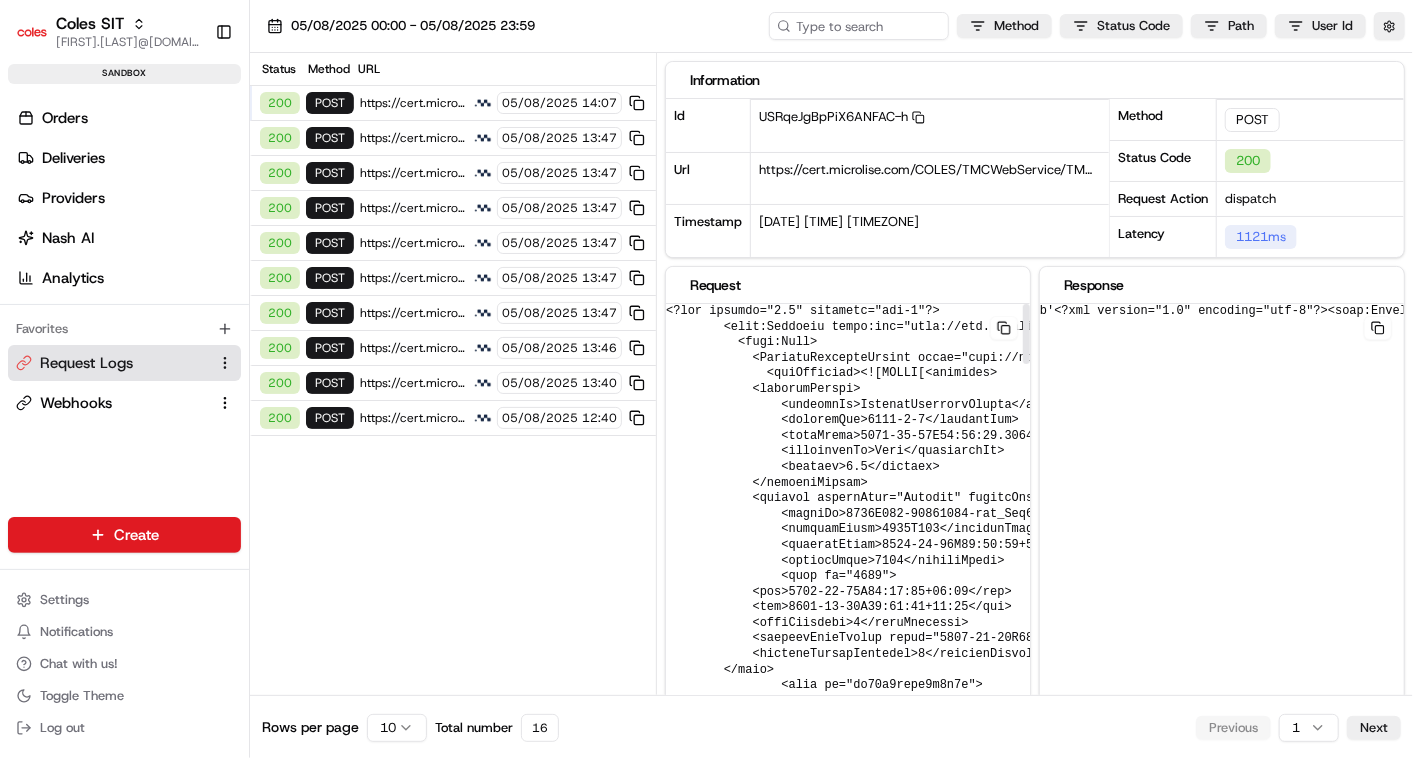 drag, startPoint x: 822, startPoint y: 505, endPoint x: 833, endPoint y: 554, distance: 50.219517 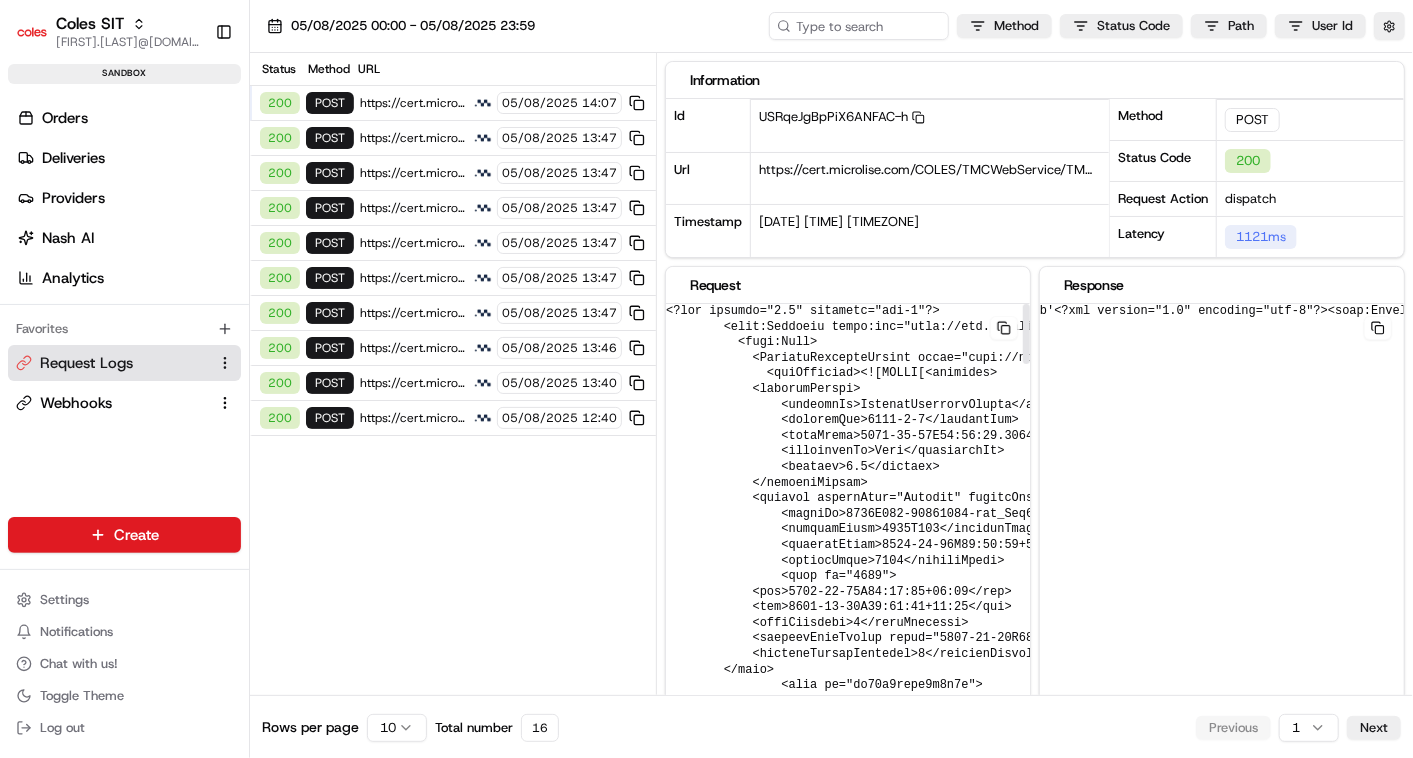 click on "https://cert.microlise.com/COLES/TMCWebService/TMCWebService.asmx" at bounding box center [413, 138] 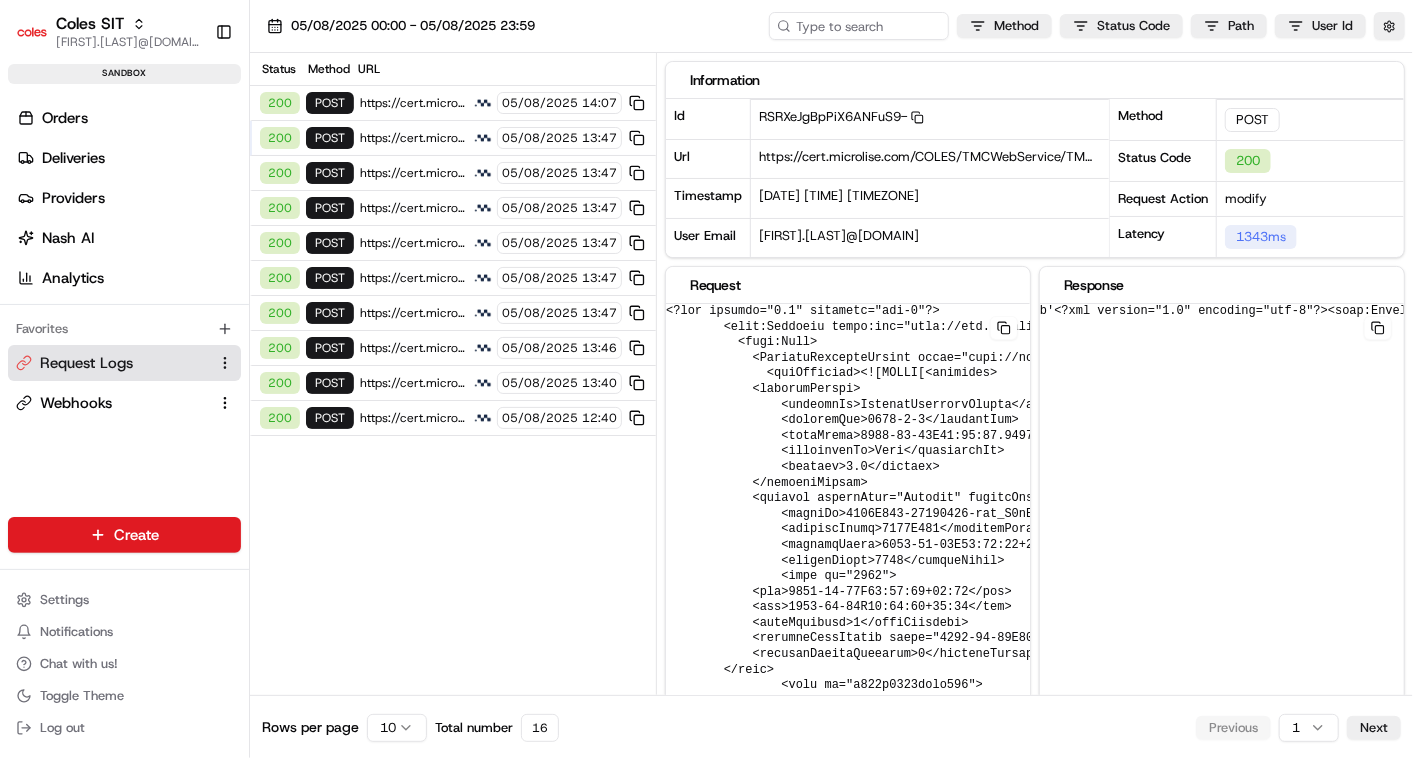 click on "200" at bounding box center [280, 138] 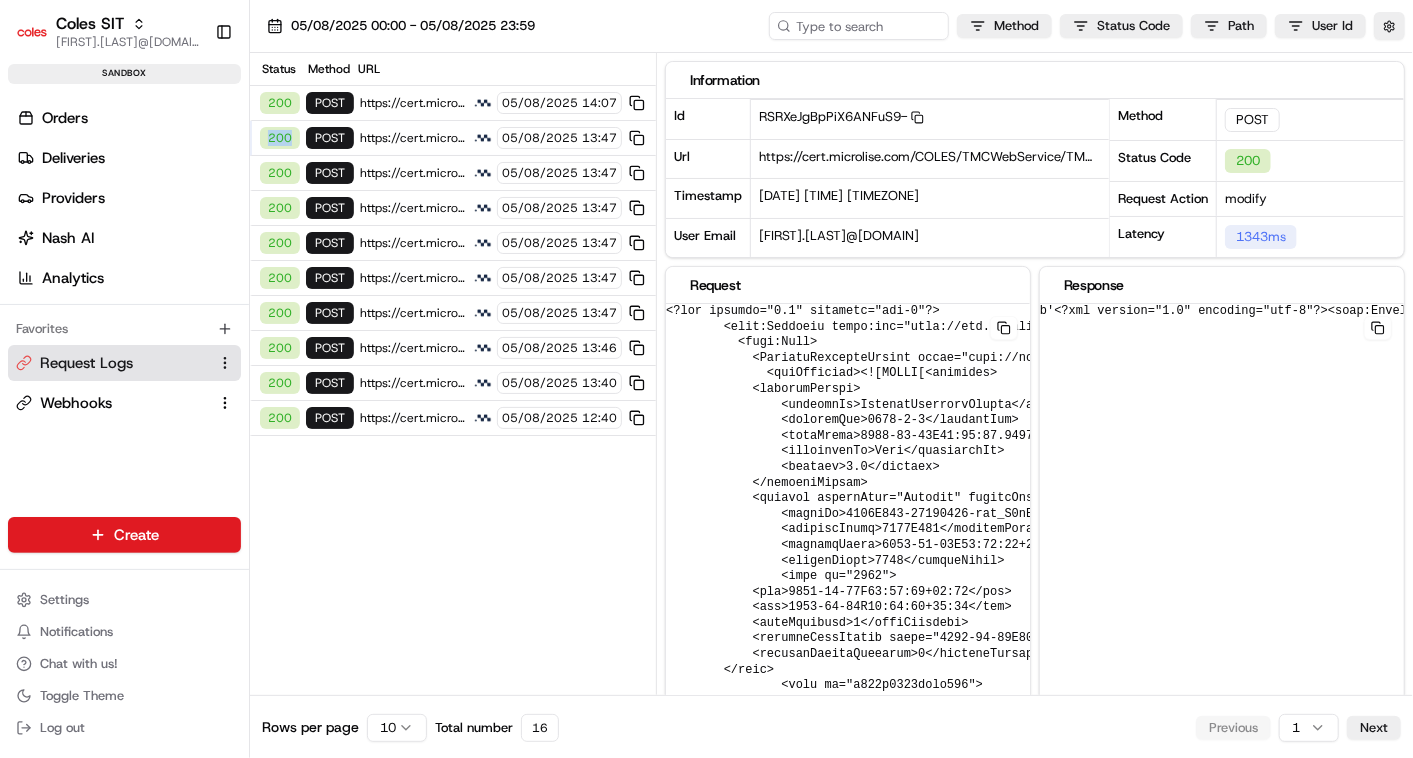 drag, startPoint x: 278, startPoint y: 137, endPoint x: 388, endPoint y: 142, distance: 110.11358 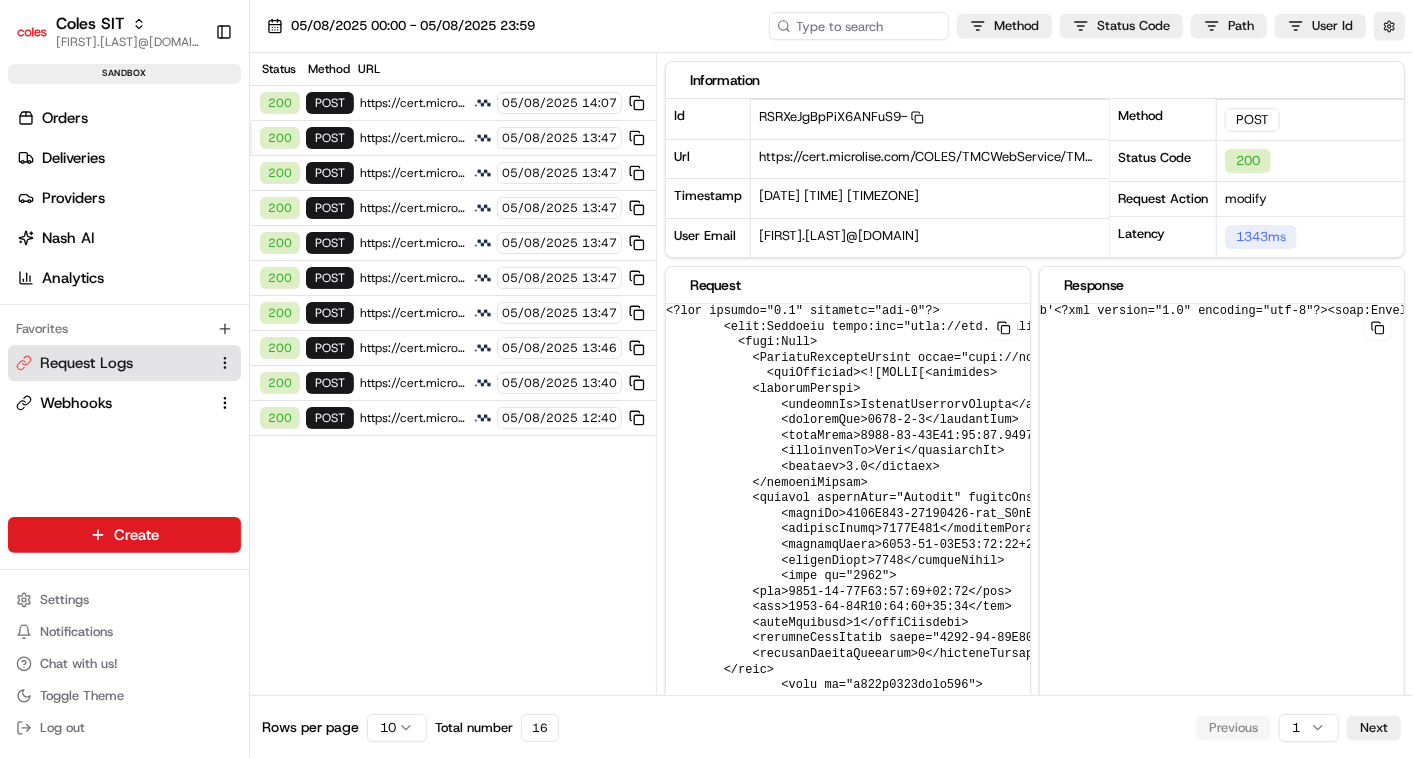 click on "https://cert.microlise.com/COLES/TMCWebService/TMCWebService.asmx" at bounding box center (413, 138) 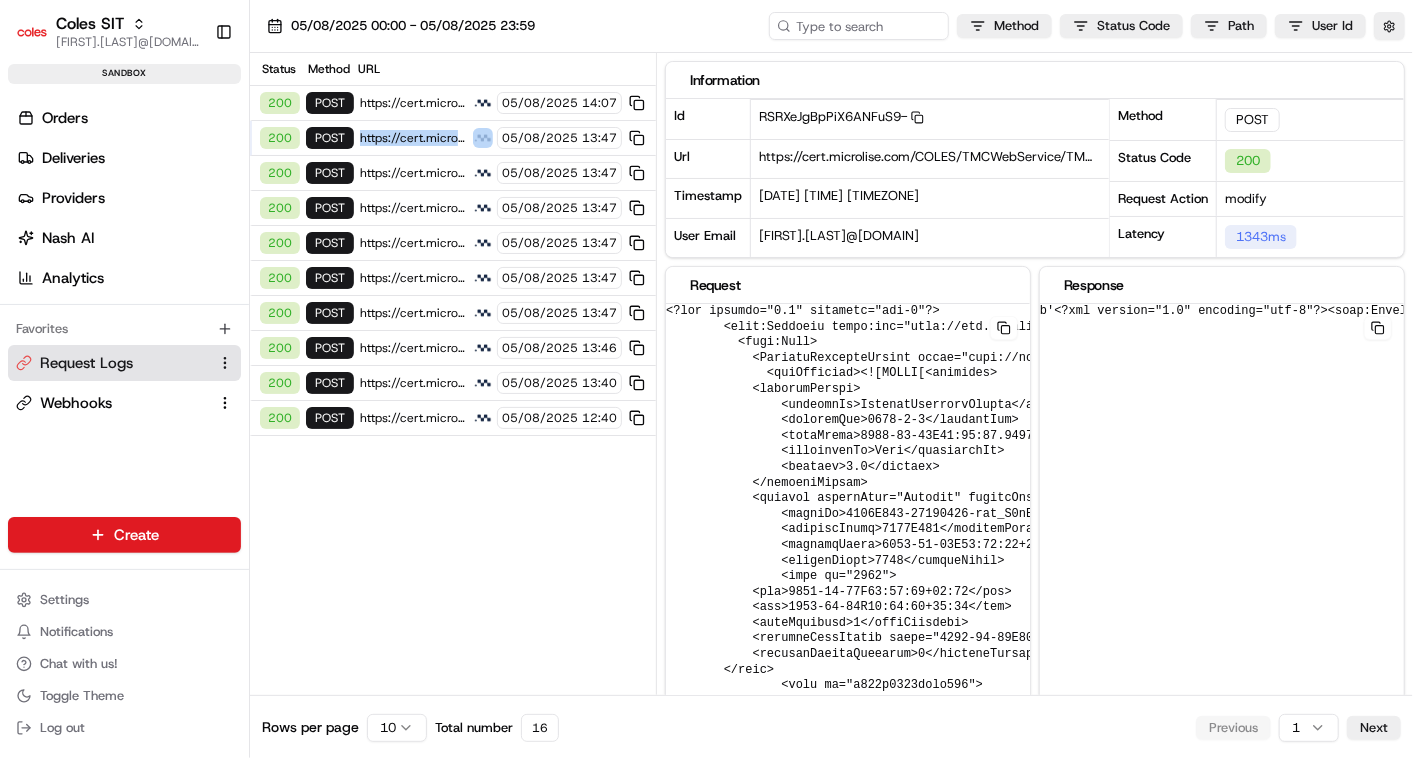 click on "https://cert.microlise.com/COLES/TMCWebService/TMCWebService.asmx" at bounding box center [413, 138] 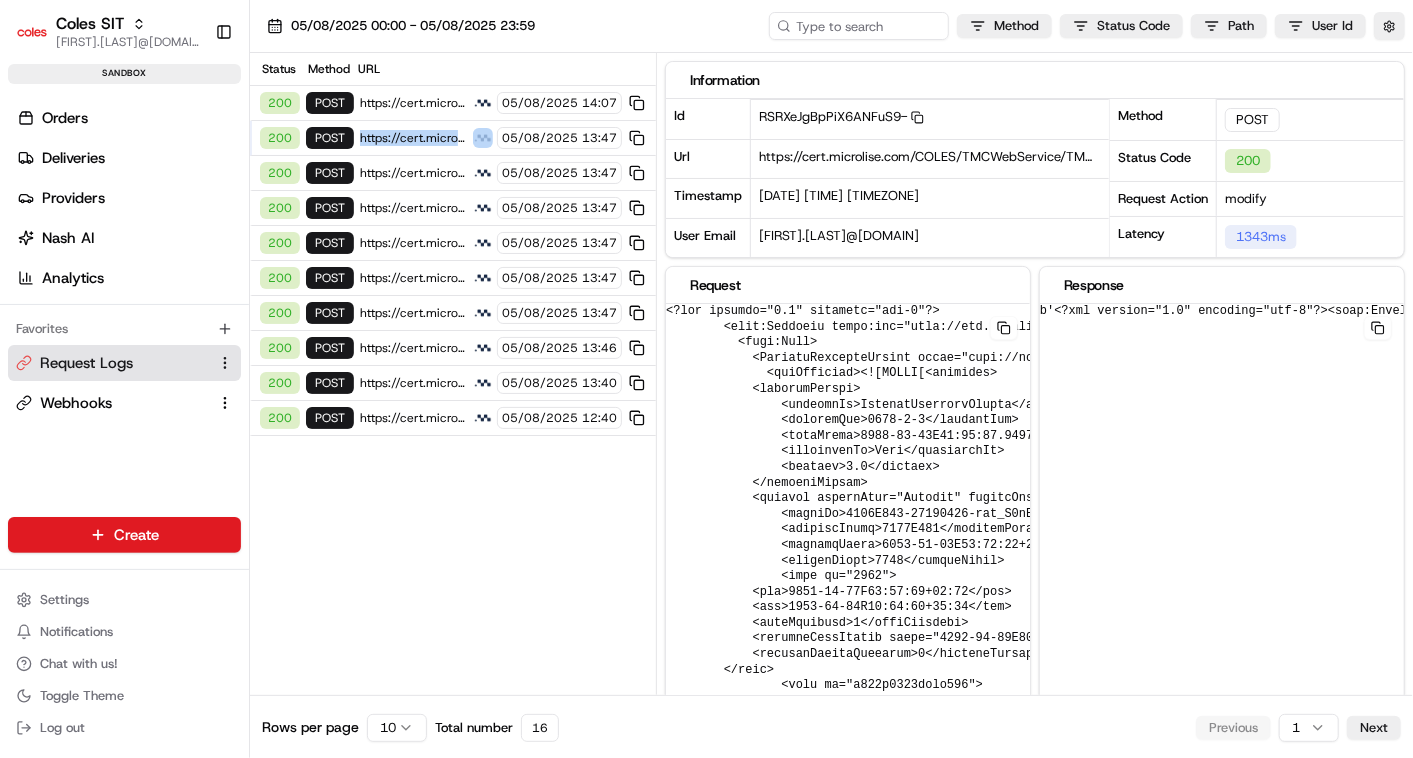drag, startPoint x: 388, startPoint y: 142, endPoint x: 468, endPoint y: 142, distance: 80 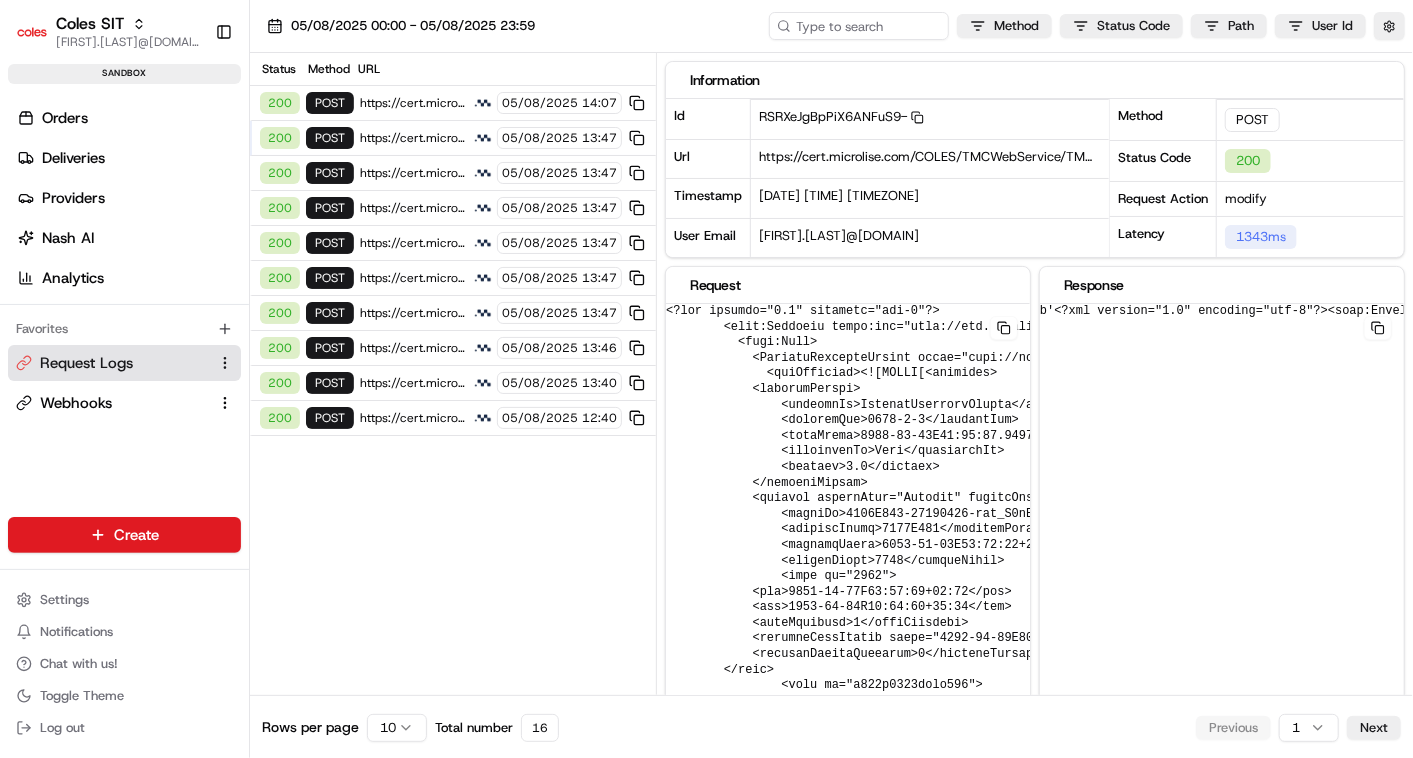click on "[DATE] [TIME]" at bounding box center [559, 138] 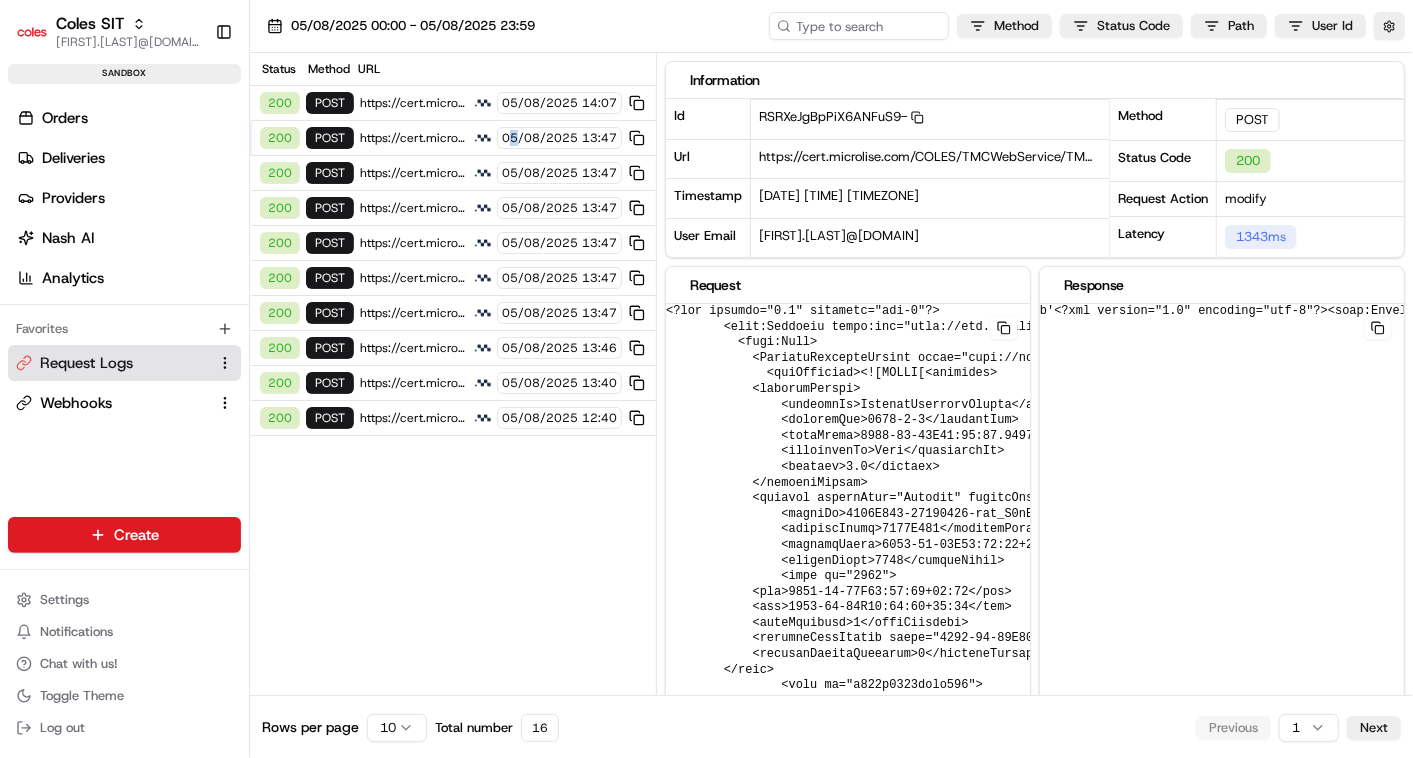 drag, startPoint x: 585, startPoint y: 125, endPoint x: 519, endPoint y: 131, distance: 66.27216 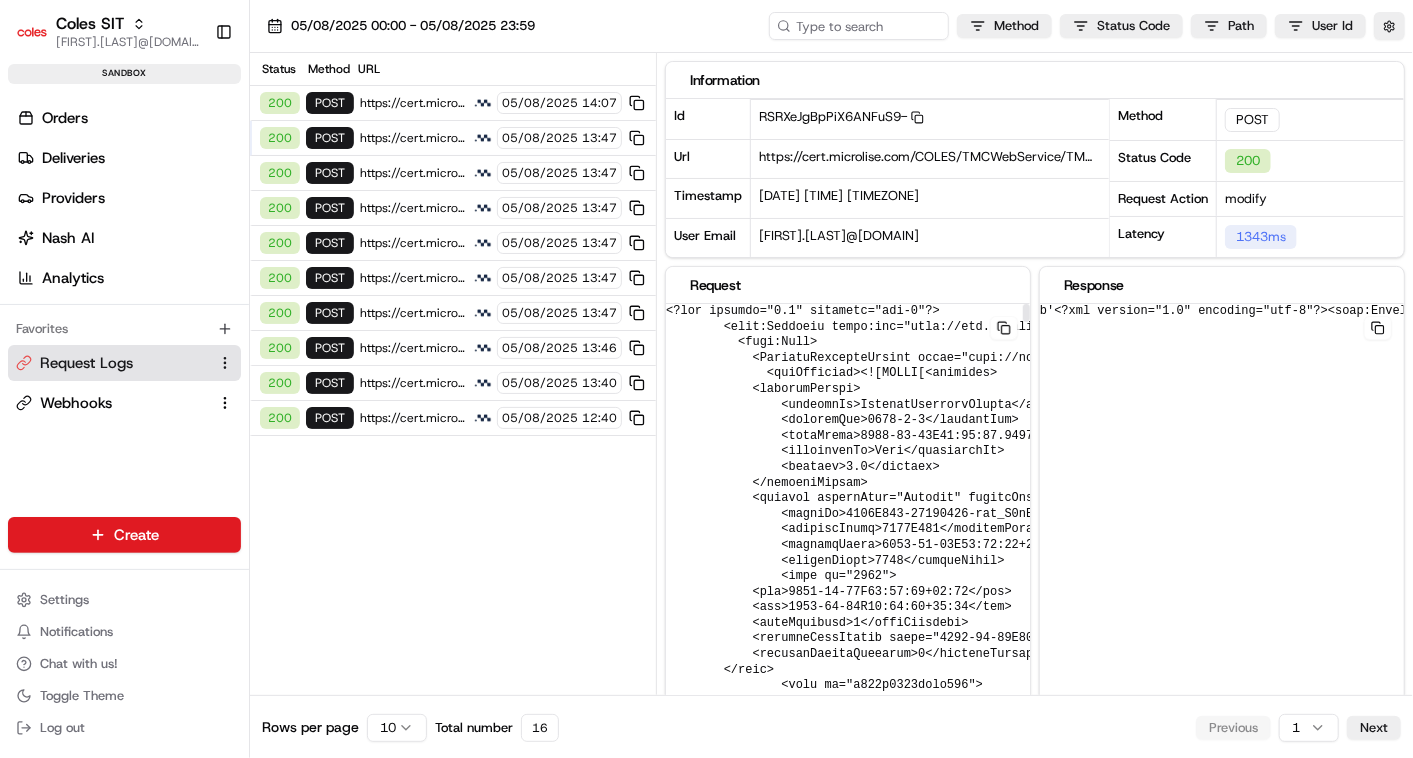 click on "https://cert.microlise.com/COLES/TMCWebService/TMCWebService.asmx" at bounding box center (413, 383) 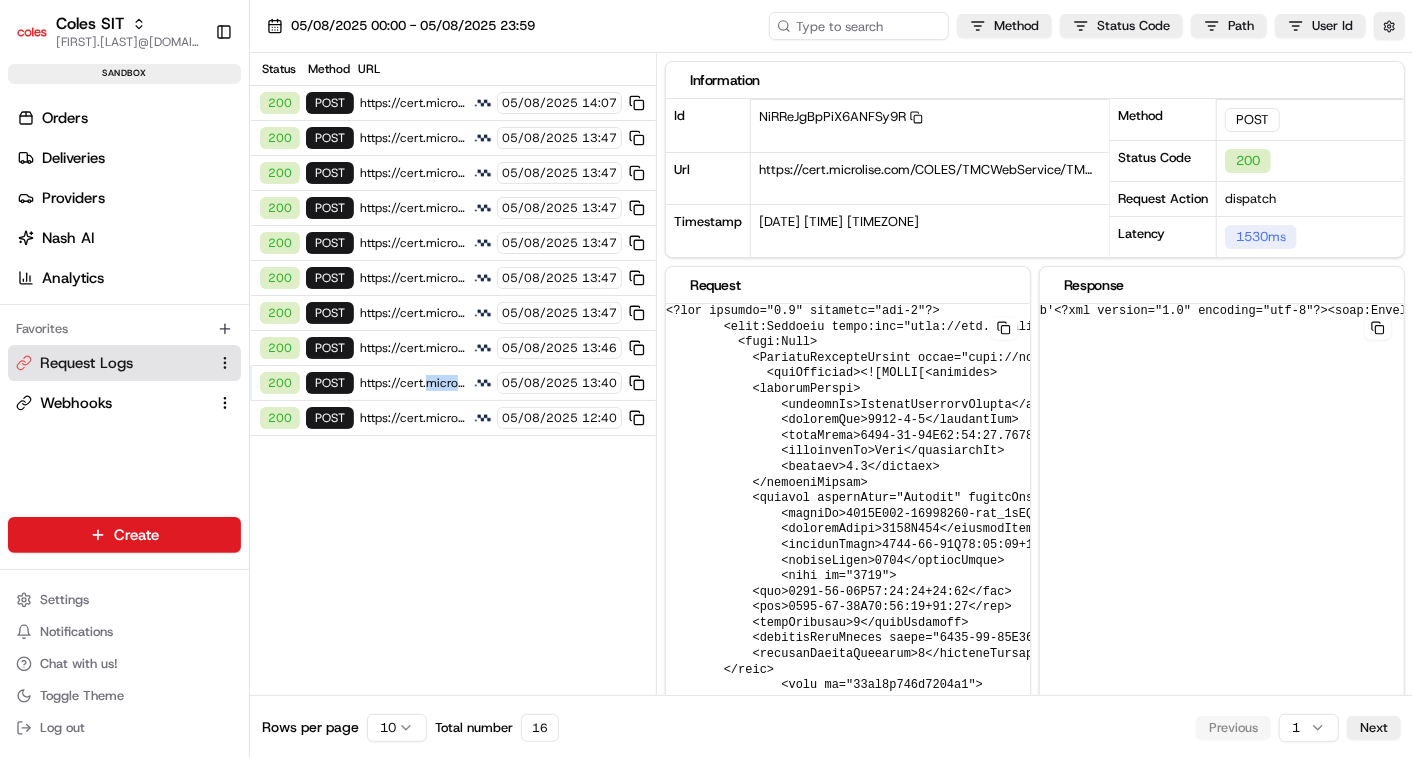 click at bounding box center [1303, 3040] 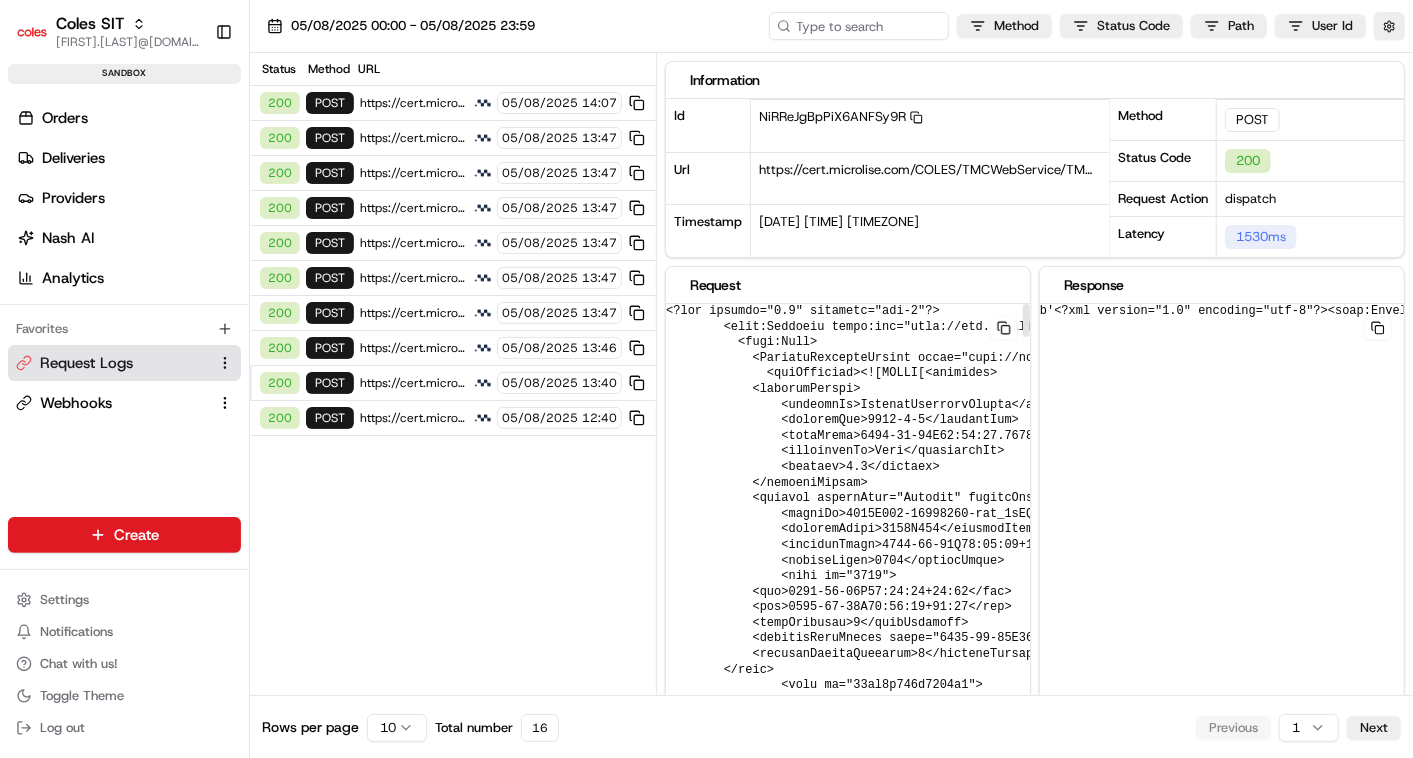 click on "https://cert.microlise.com/COLES/TMCWebService/TMCWebService.asmx" at bounding box center (413, 348) 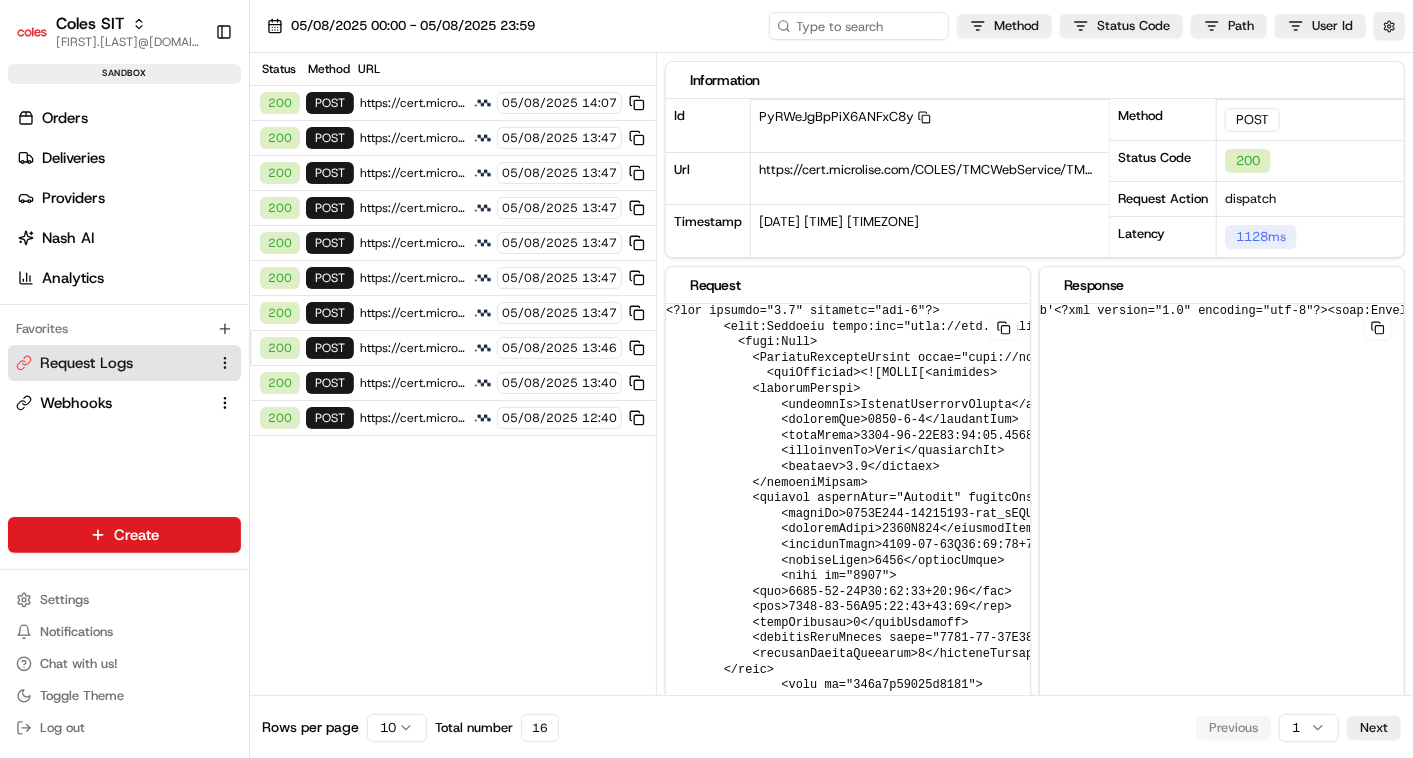 click on "05/08/2025" at bounding box center (540, 313) 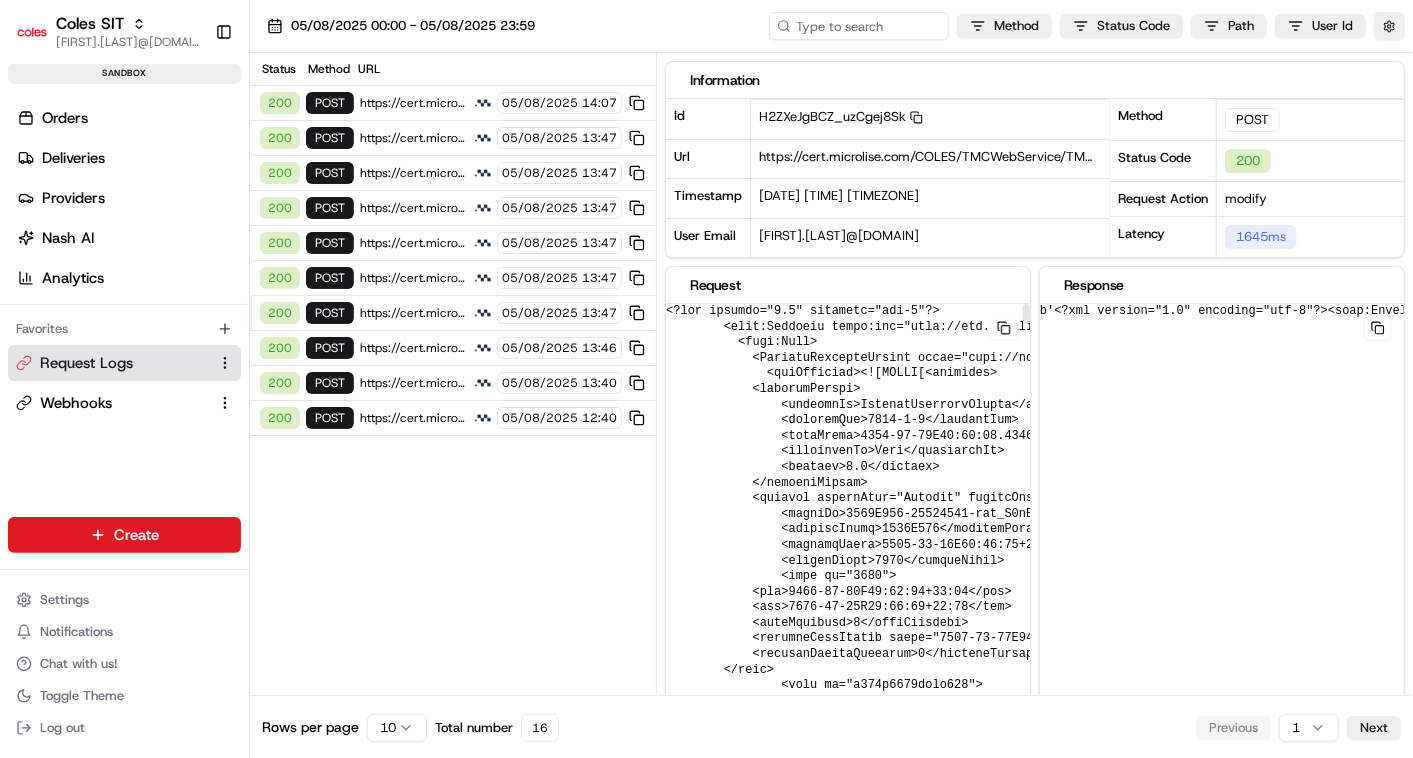 click at bounding box center [1303, 4842] 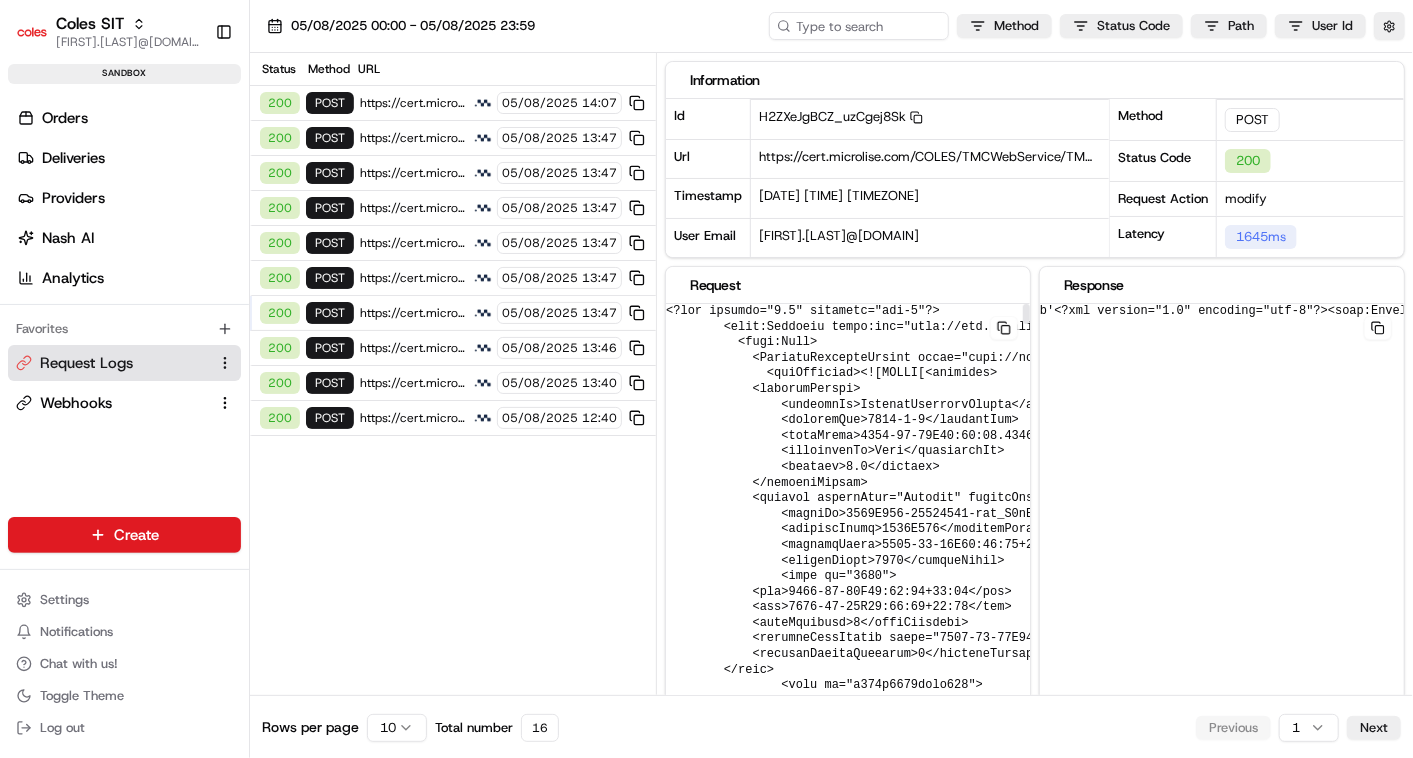click at bounding box center (1303, 4842) 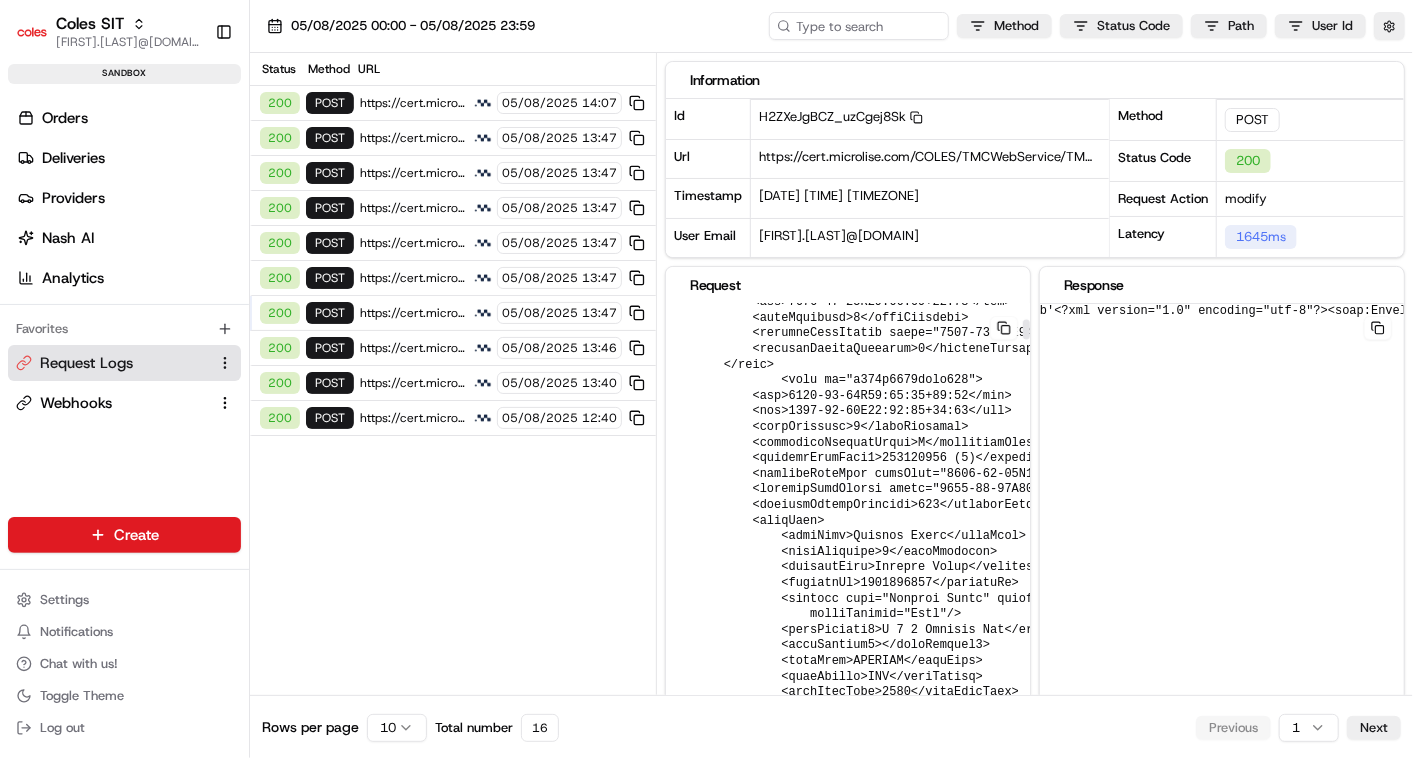 scroll, scrollTop: 333, scrollLeft: 0, axis: vertical 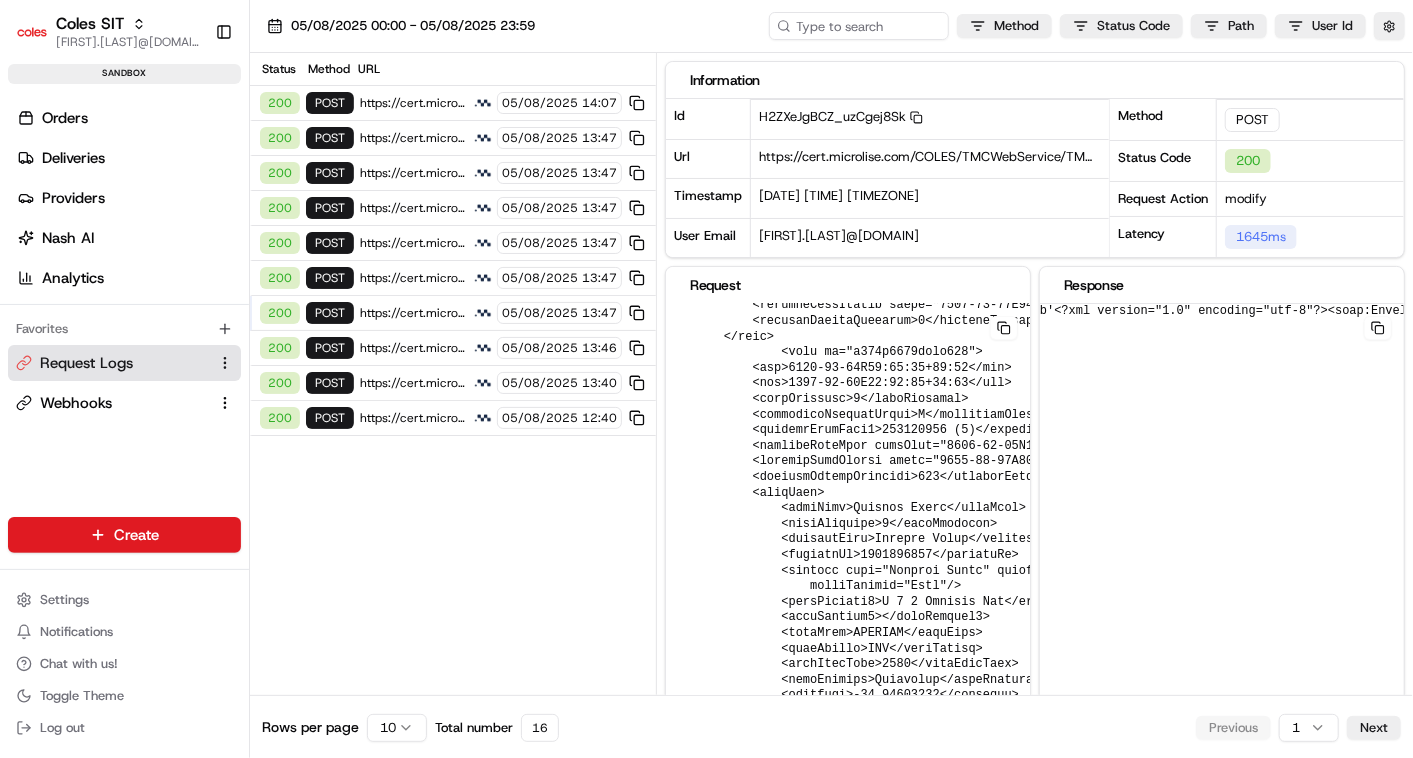 click on "05/08/2025" at bounding box center [540, 418] 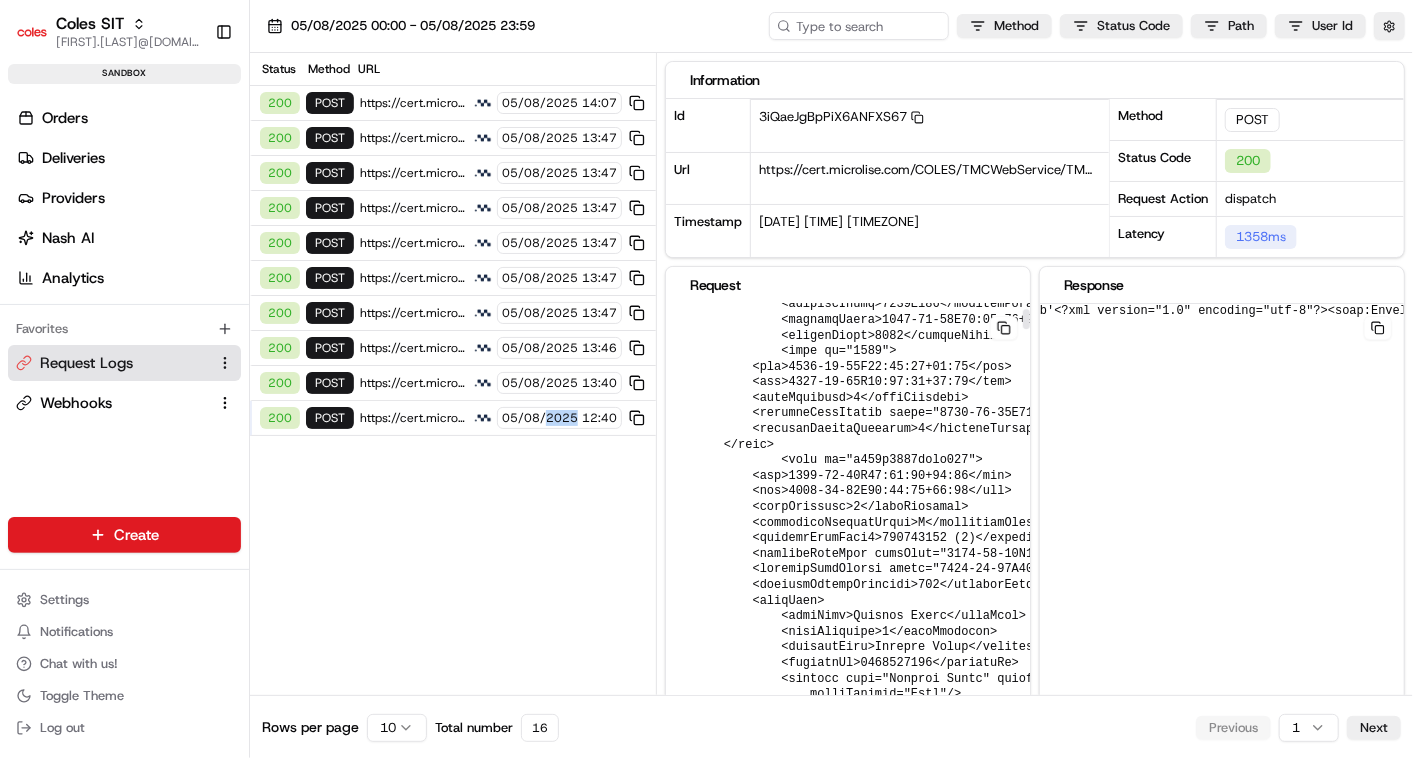 scroll, scrollTop: 111, scrollLeft: 0, axis: vertical 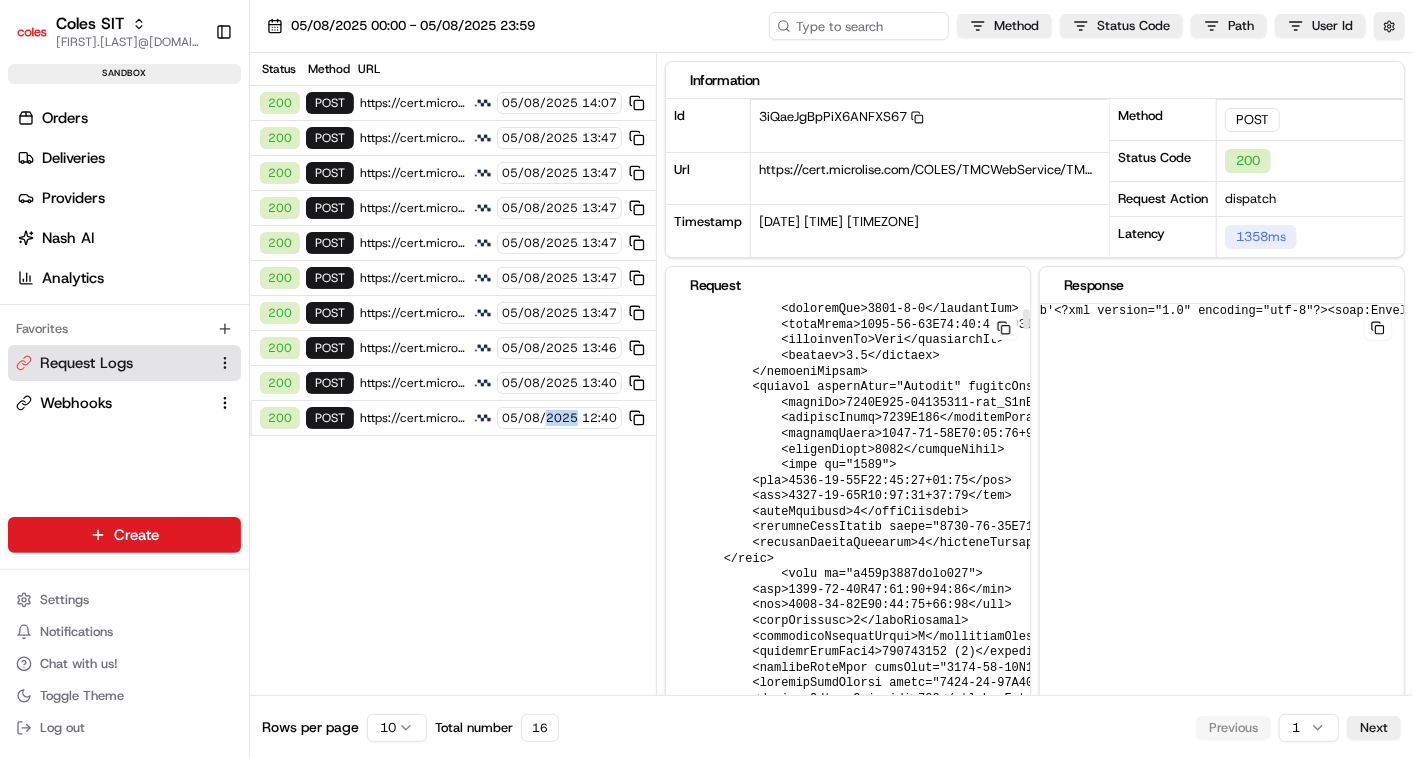 click 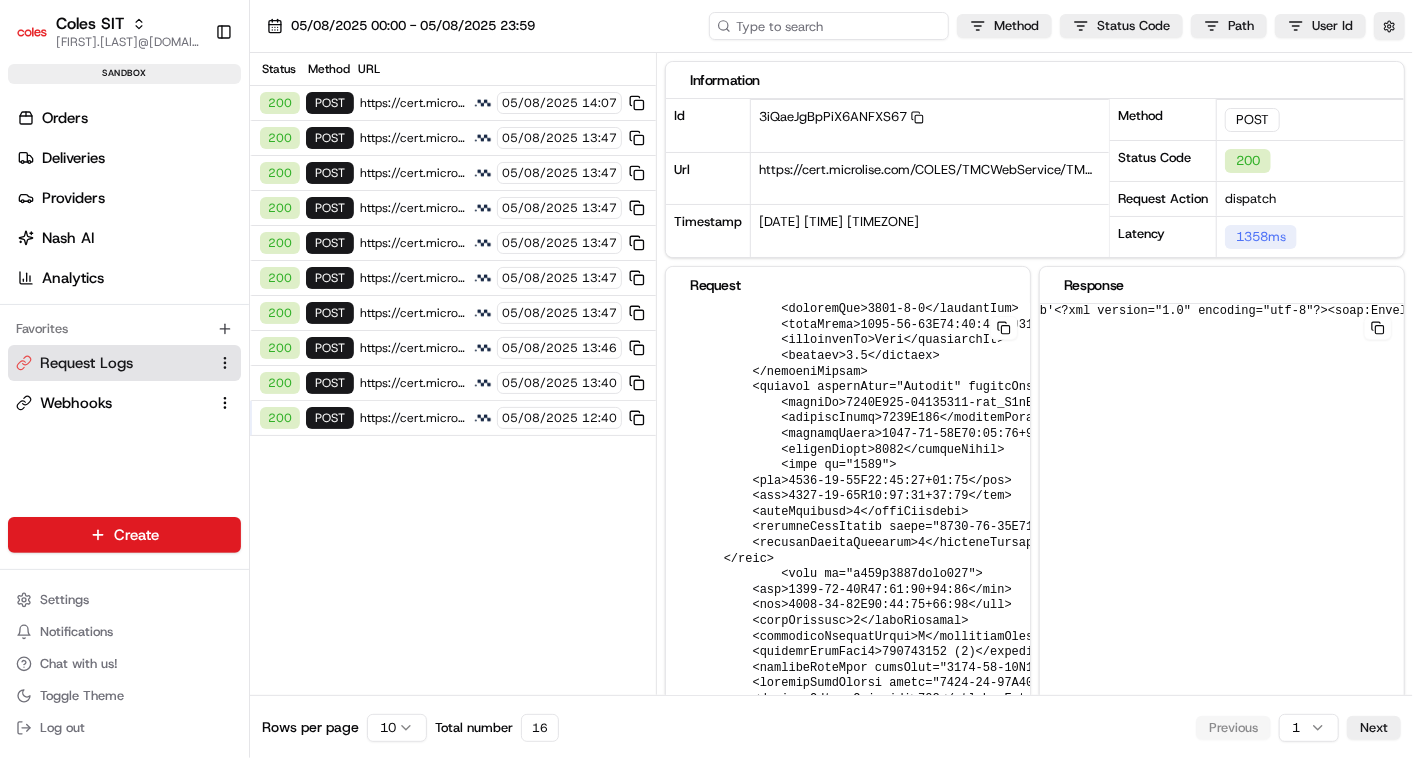 click at bounding box center [829, 26] 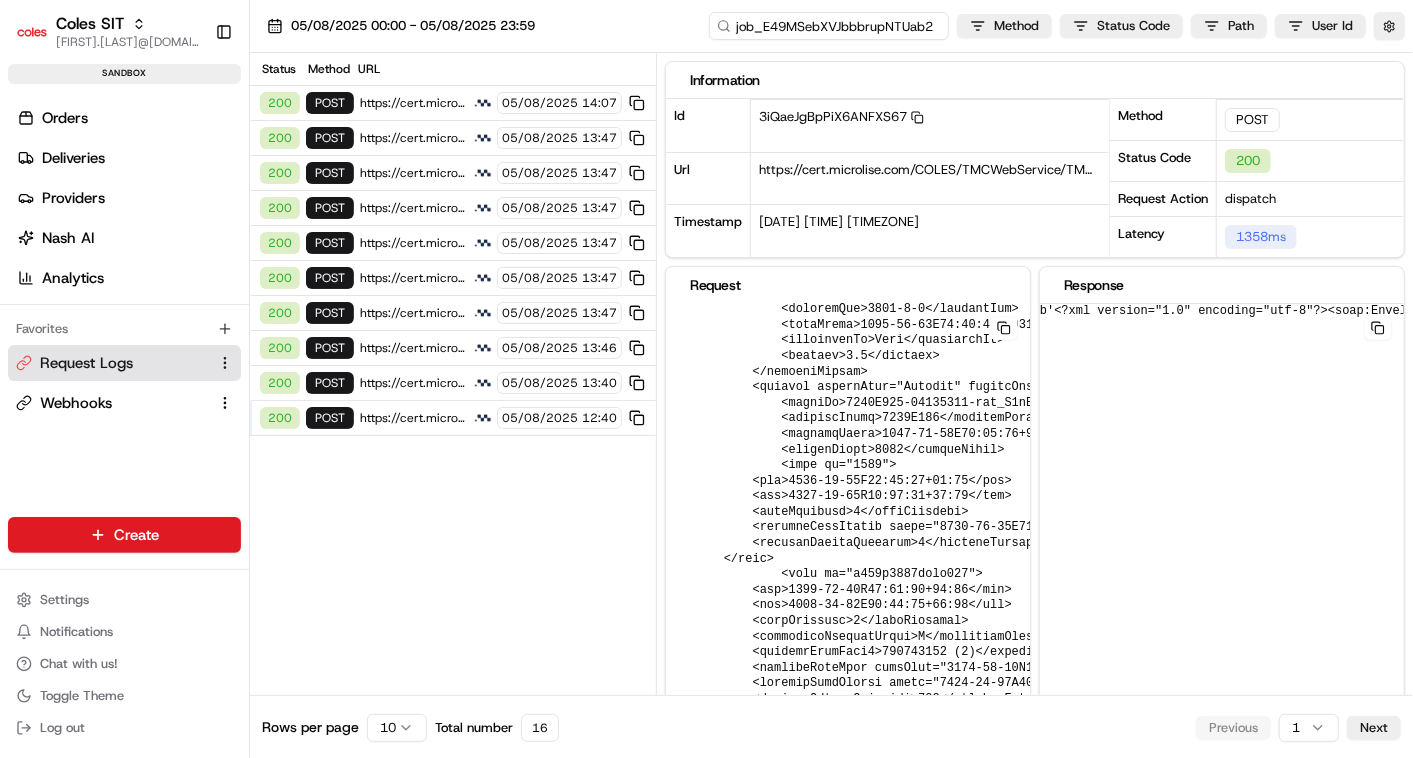 type on "job_E49MSebXVJbbbrupNTUab2" 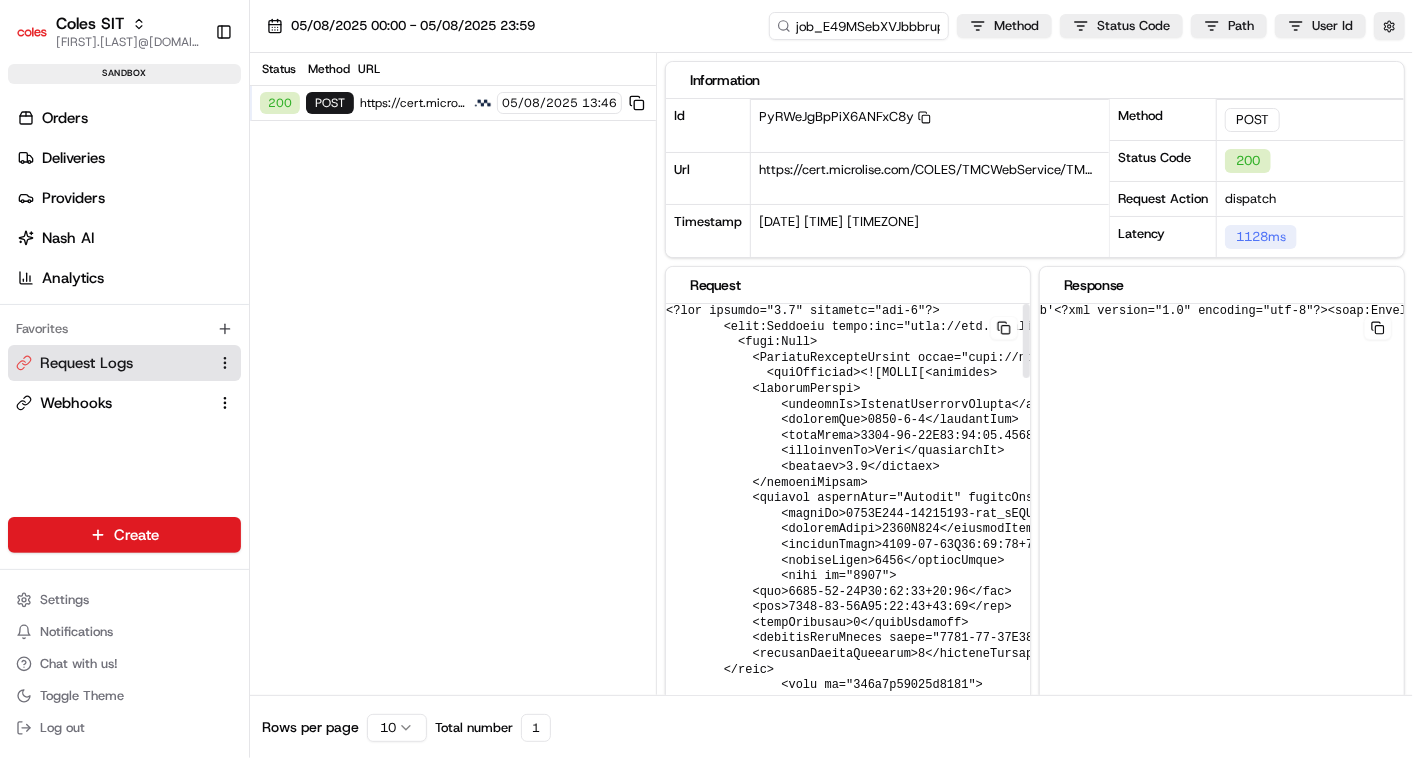 click at bounding box center [1303, 1512] 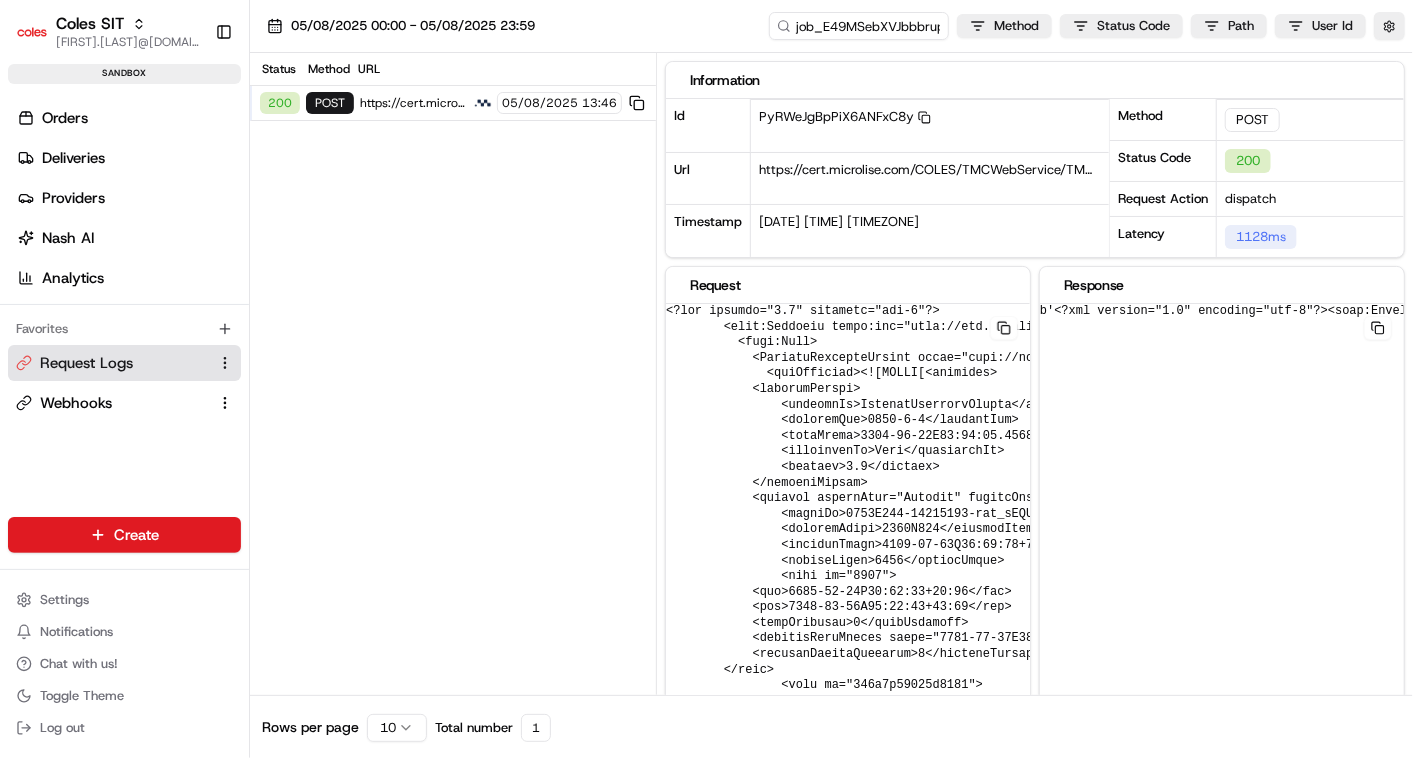 click at bounding box center [1303, 1512] 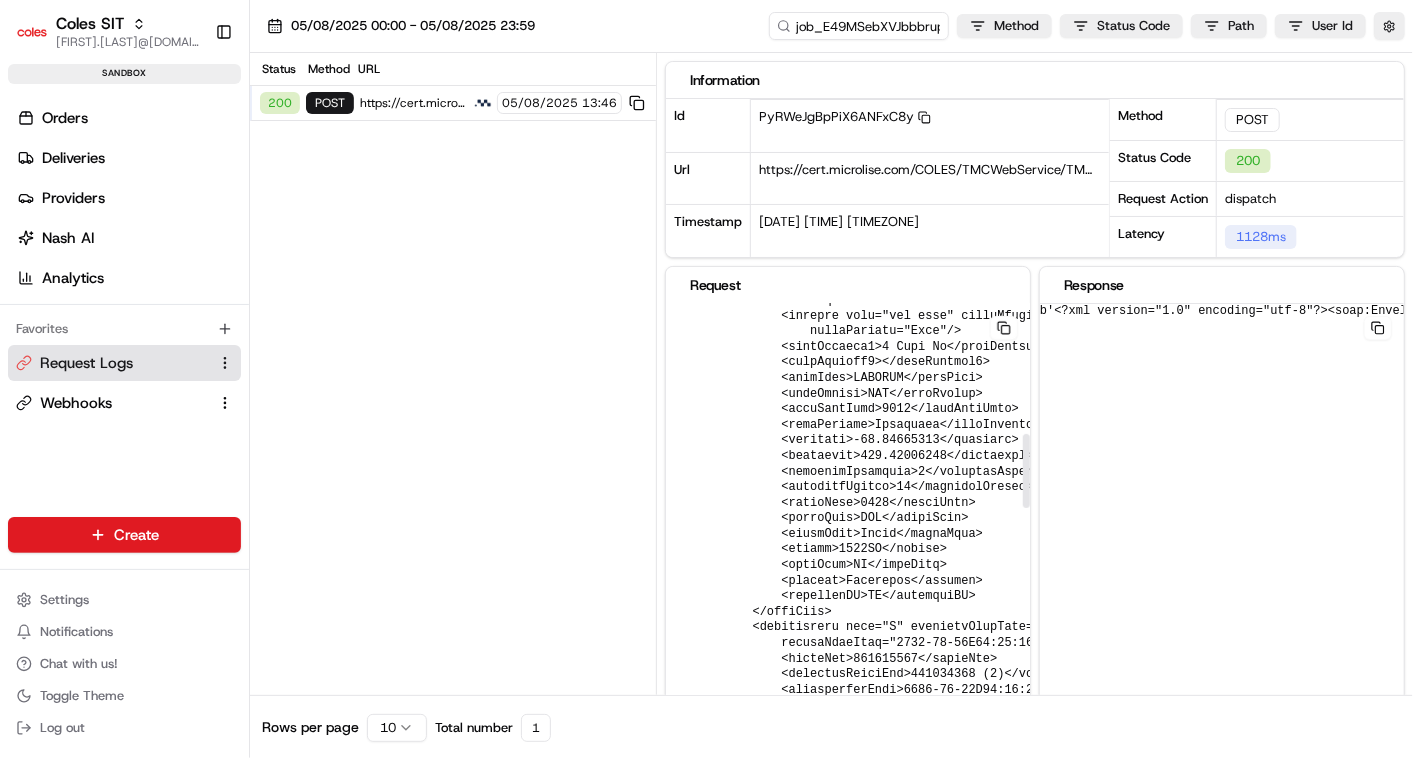 scroll, scrollTop: 772, scrollLeft: 0, axis: vertical 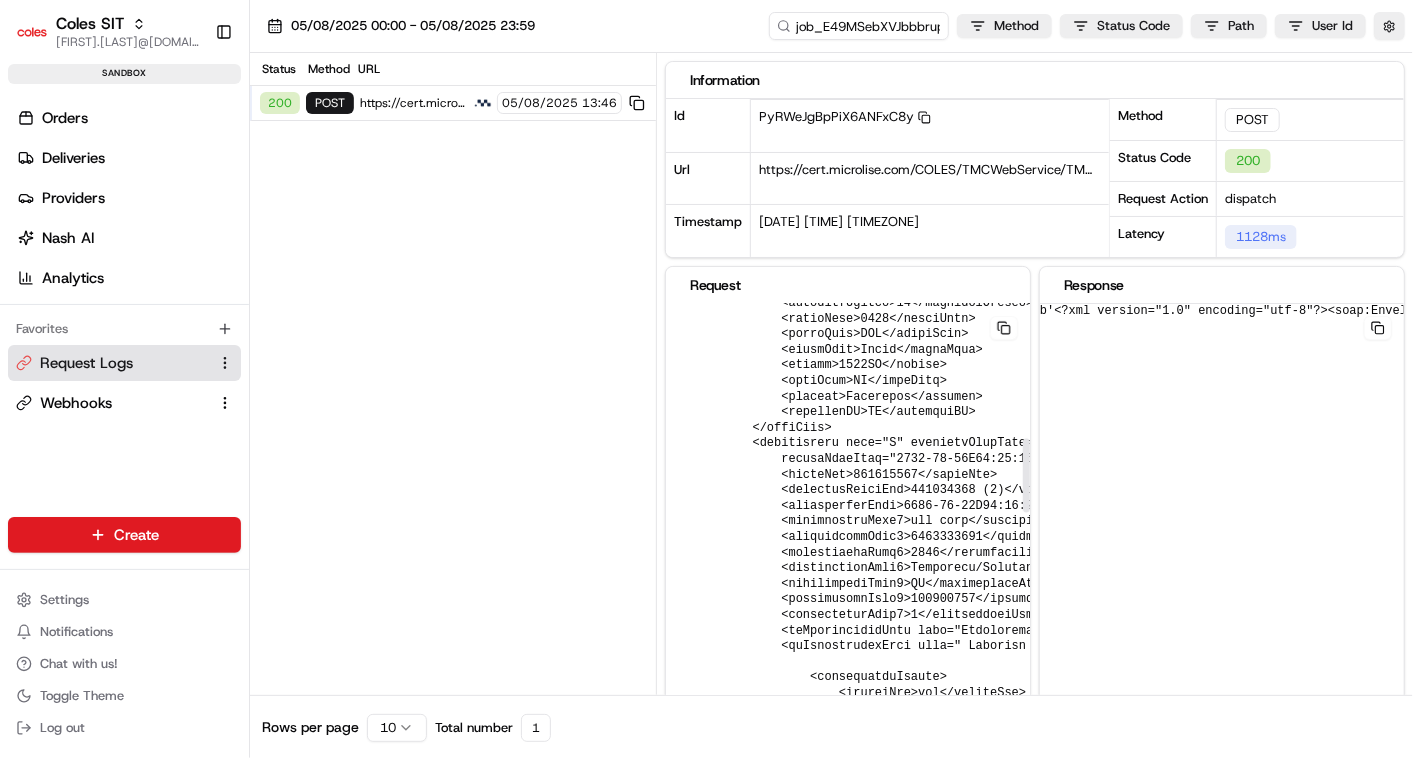 click at bounding box center (1303, 740) 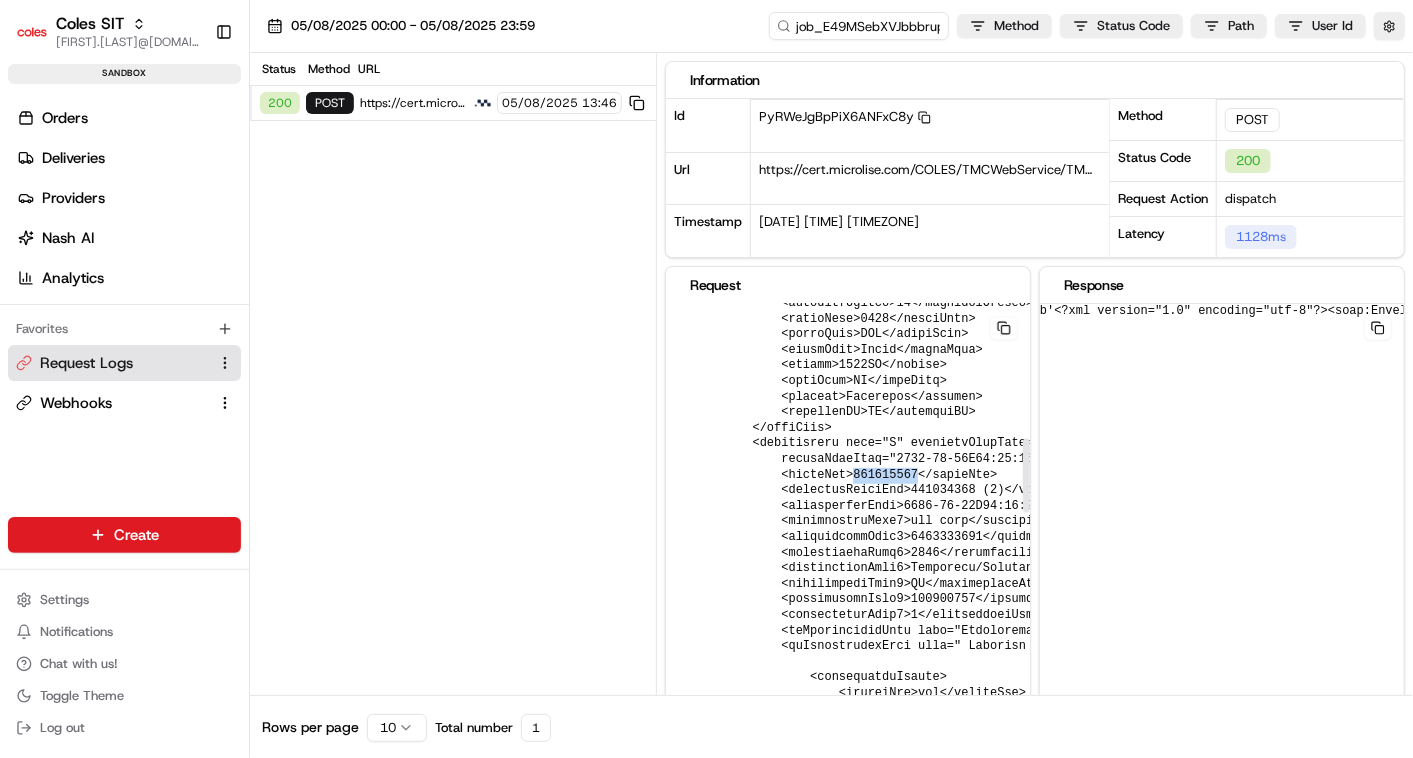 click at bounding box center (1303, 740) 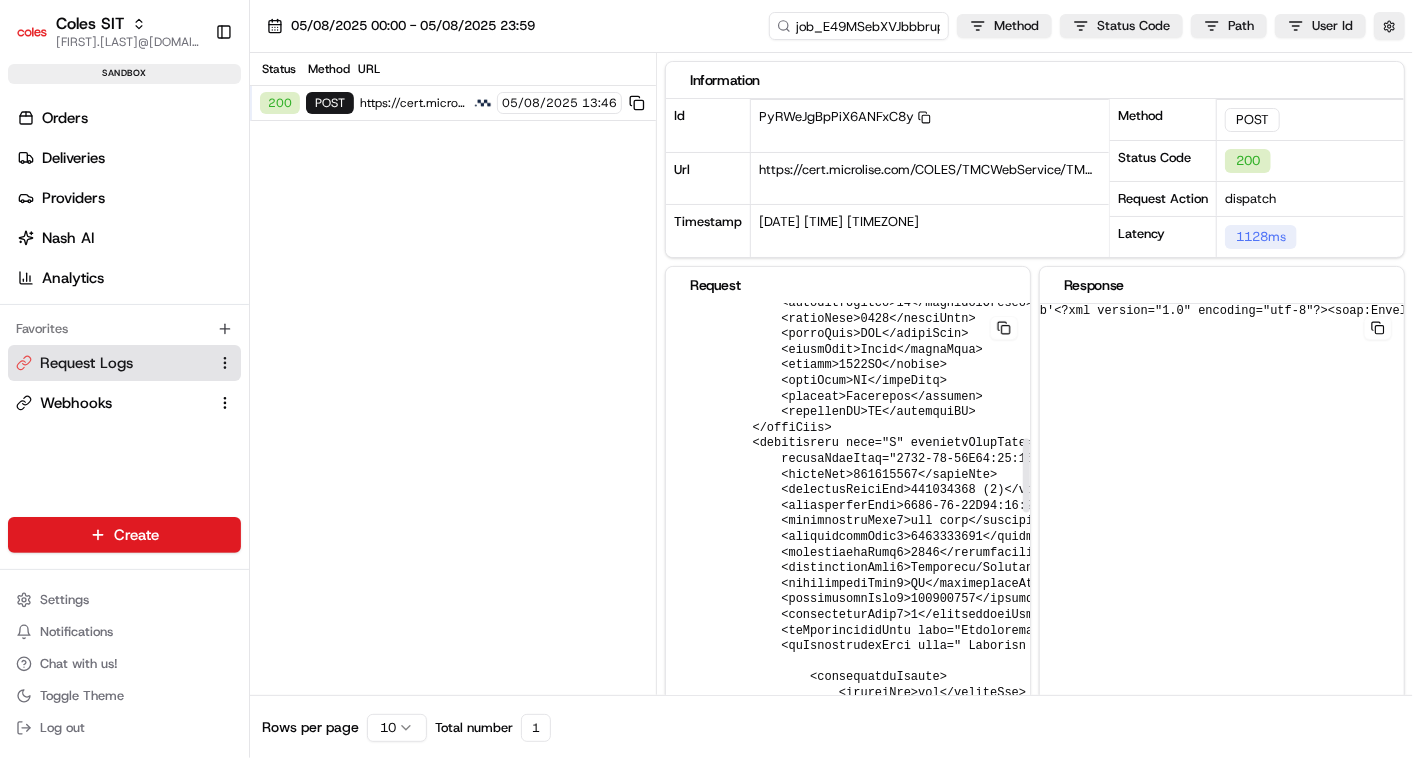 click at bounding box center [1303, 740] 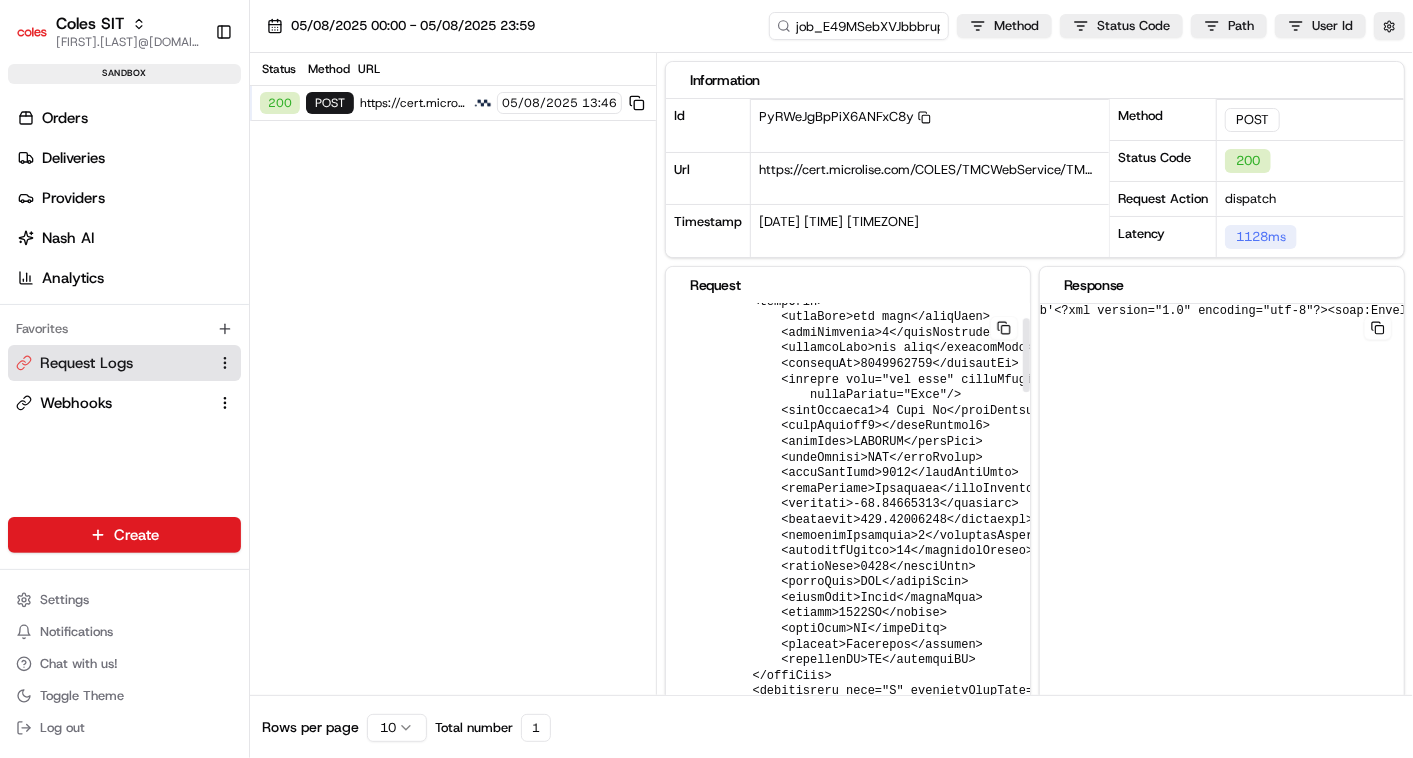 scroll, scrollTop: 0, scrollLeft: 0, axis: both 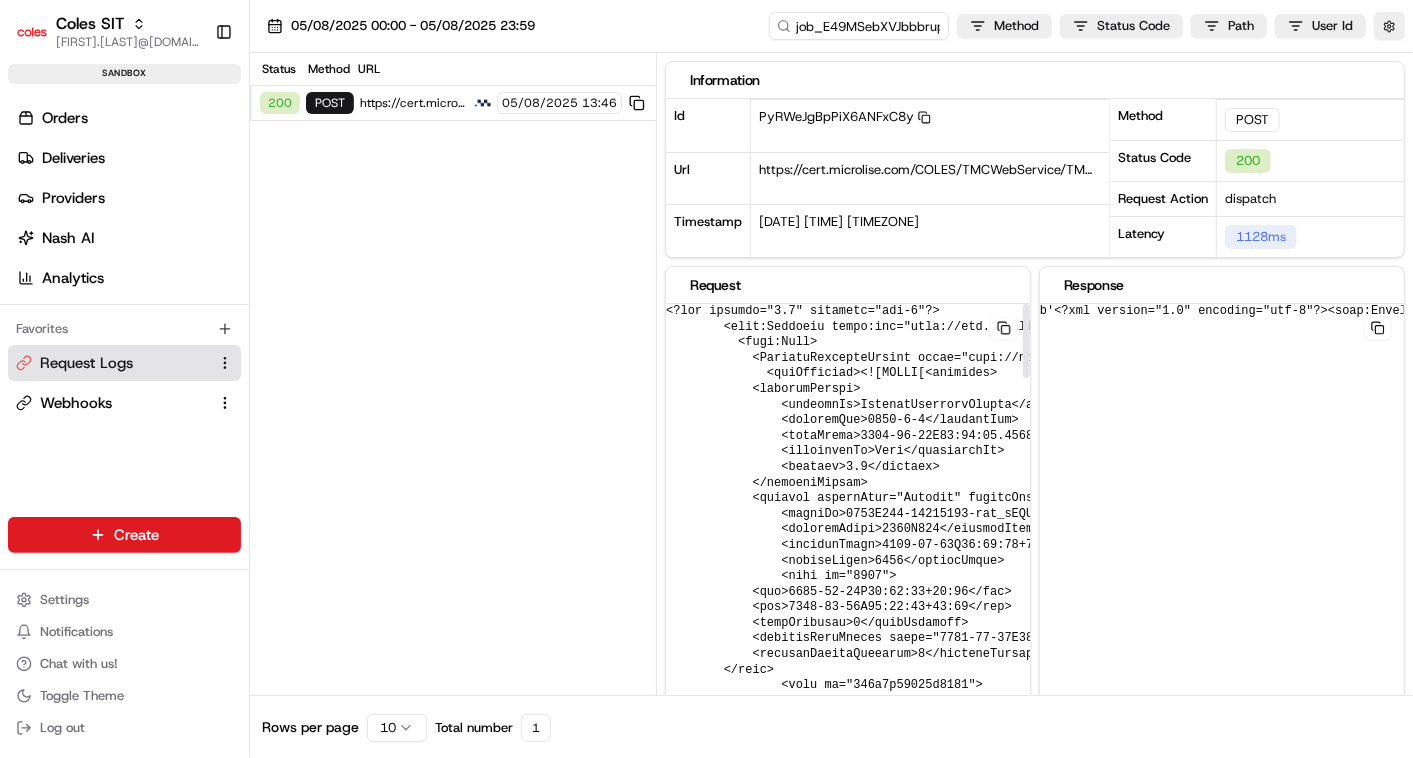 click at bounding box center [1303, 1512] 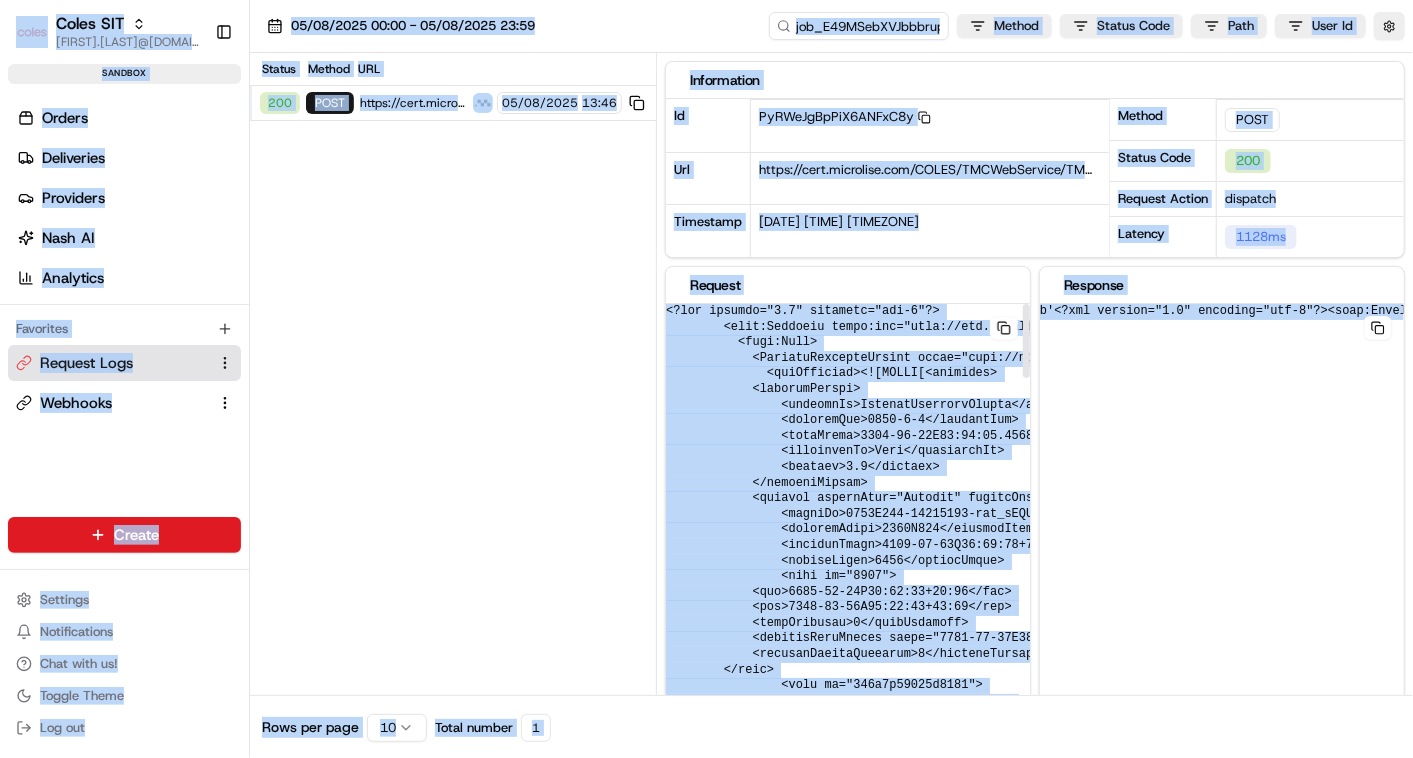 click at bounding box center (1303, 1512) 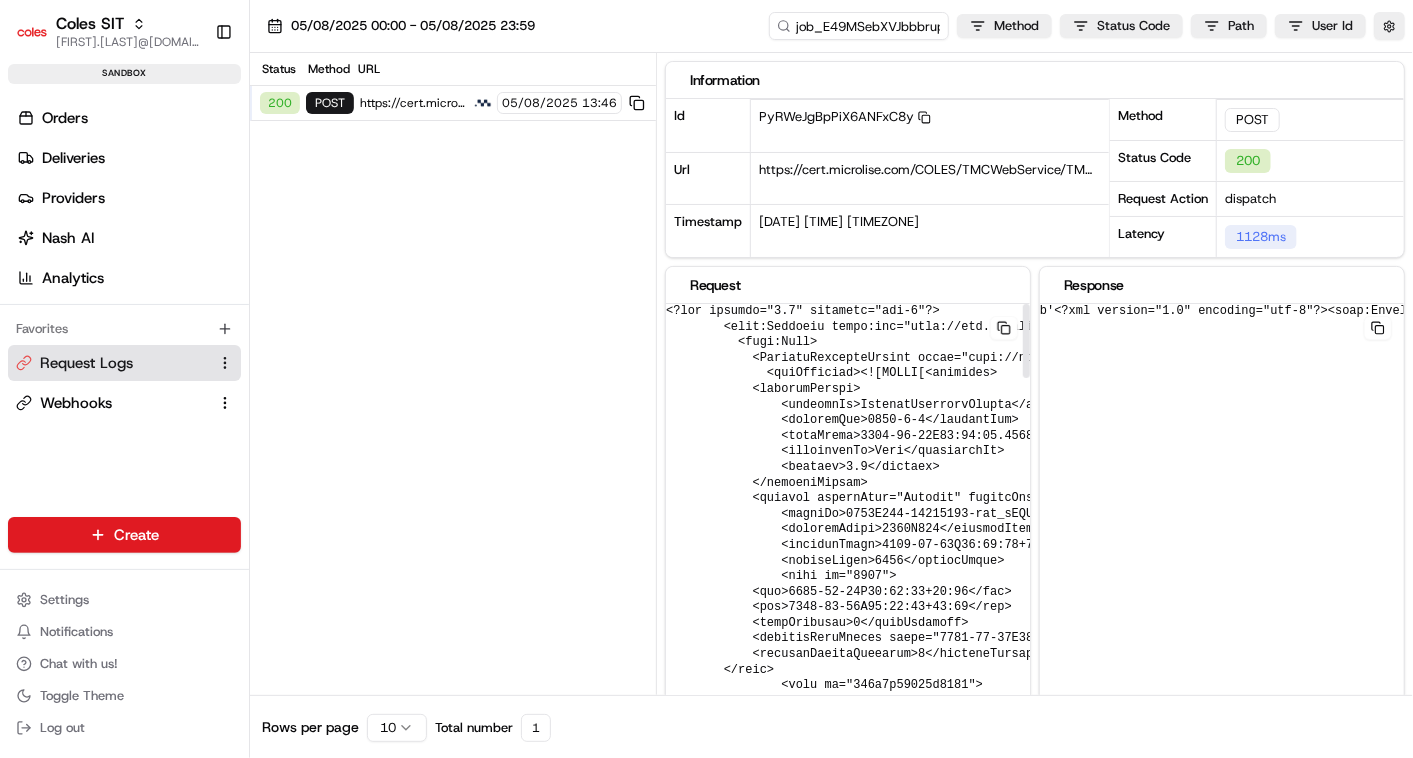 click at bounding box center (1004, 328) 